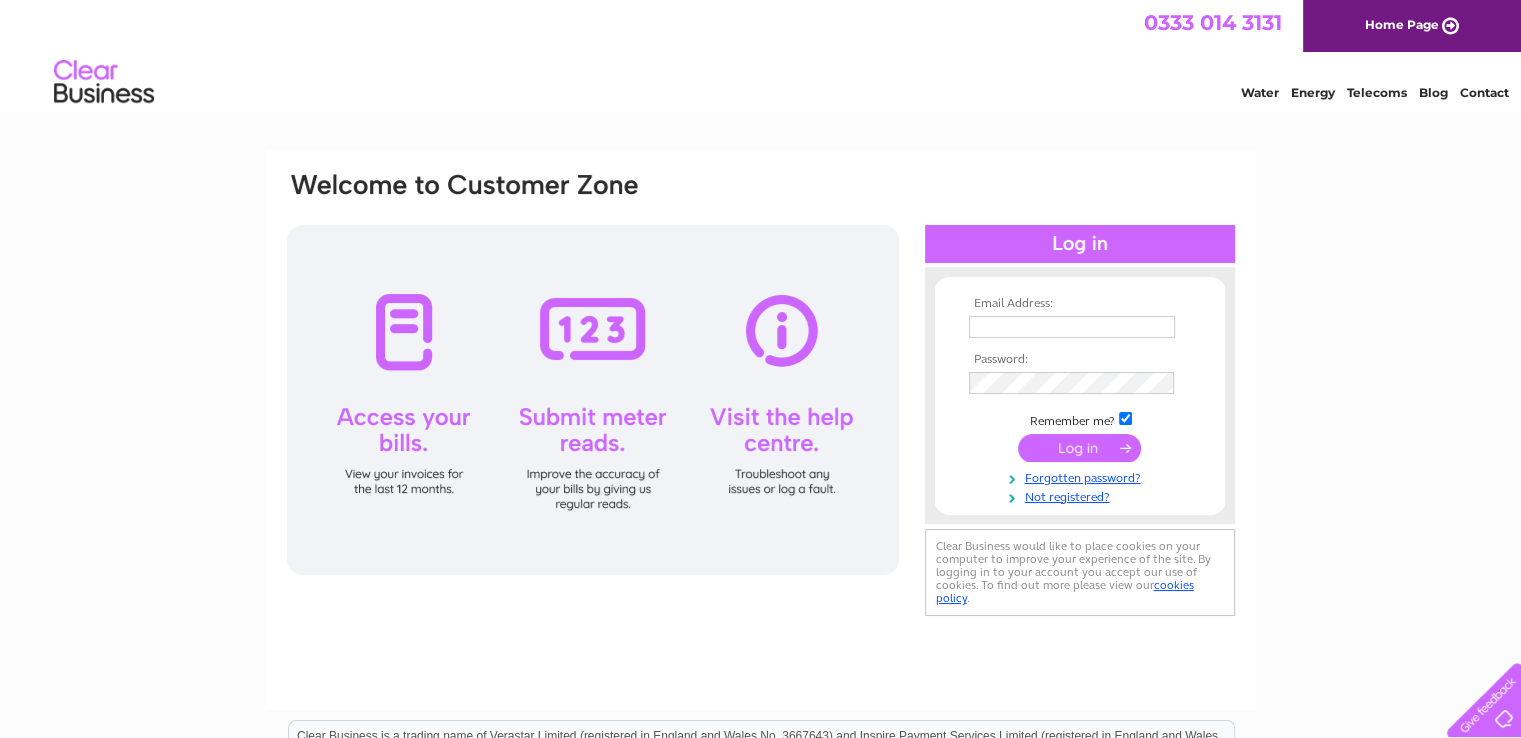 scroll, scrollTop: 0, scrollLeft: 0, axis: both 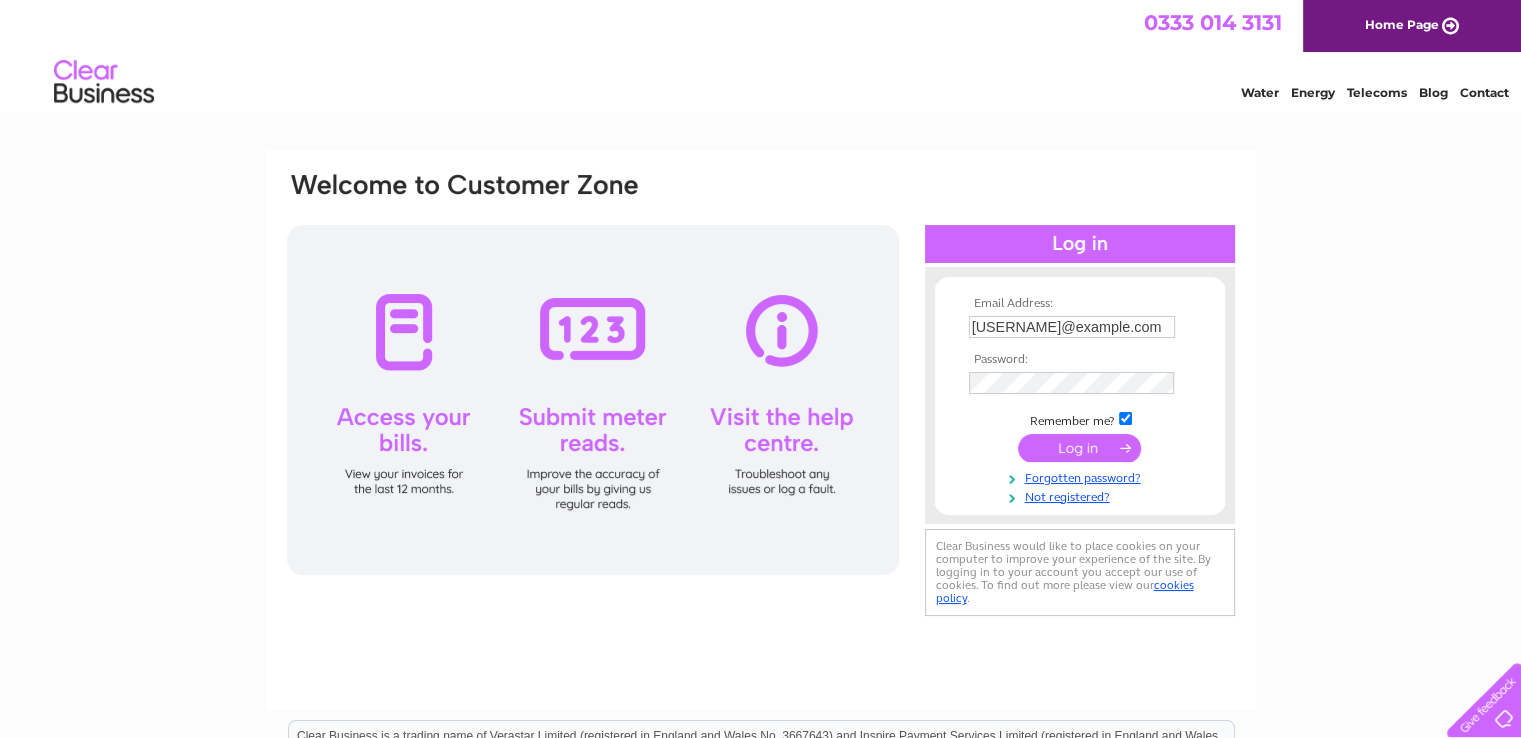 click at bounding box center [1079, 448] 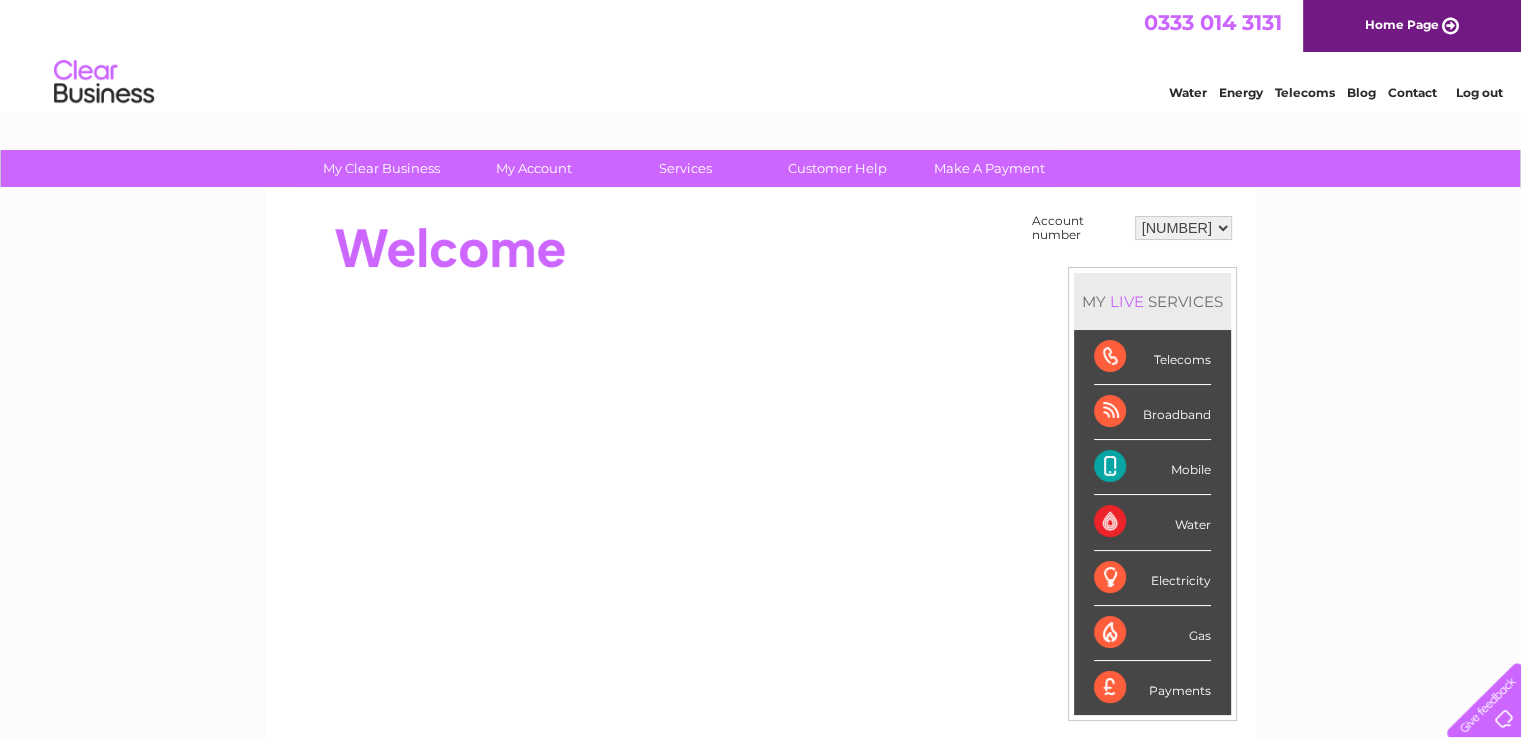 scroll, scrollTop: 0, scrollLeft: 0, axis: both 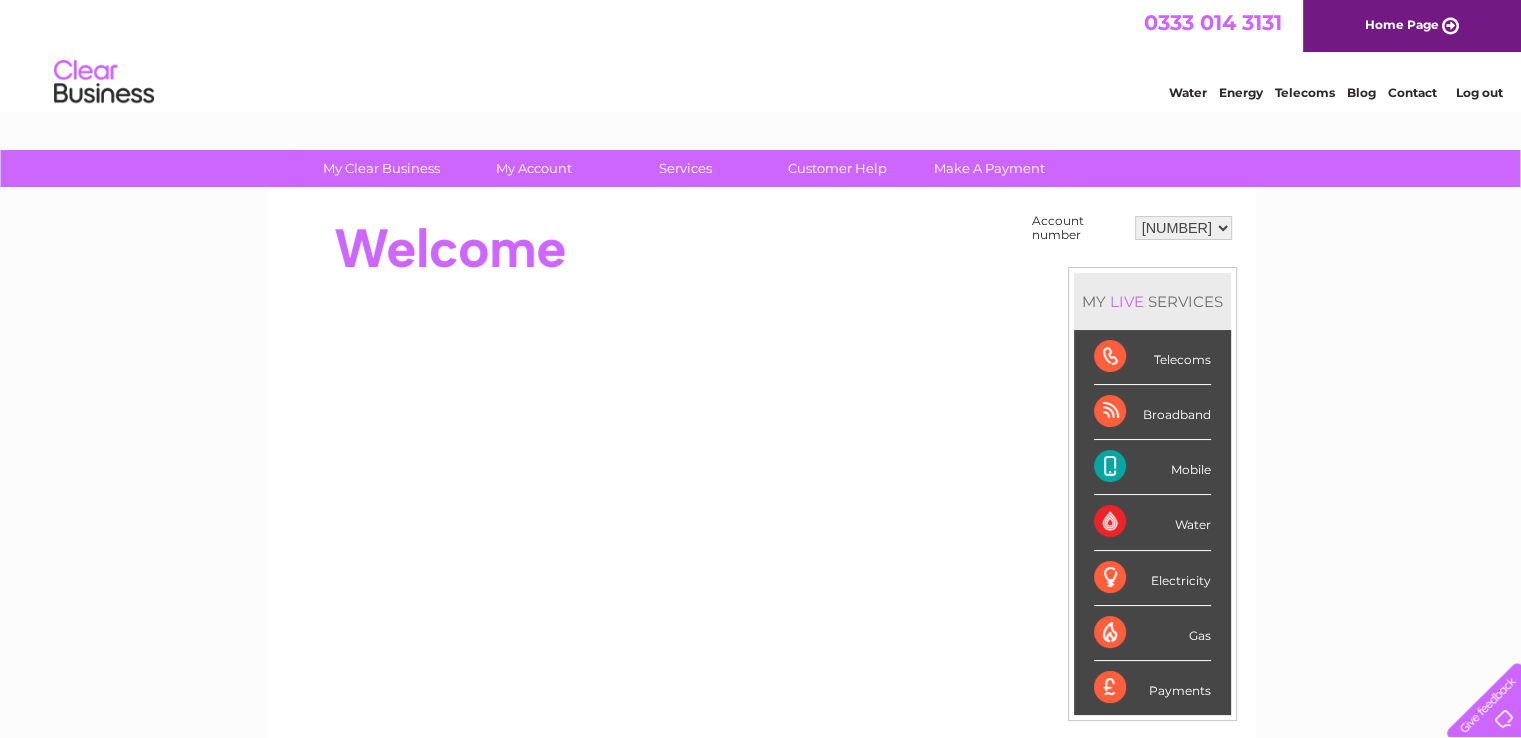 click on "Mobile" at bounding box center (1152, 467) 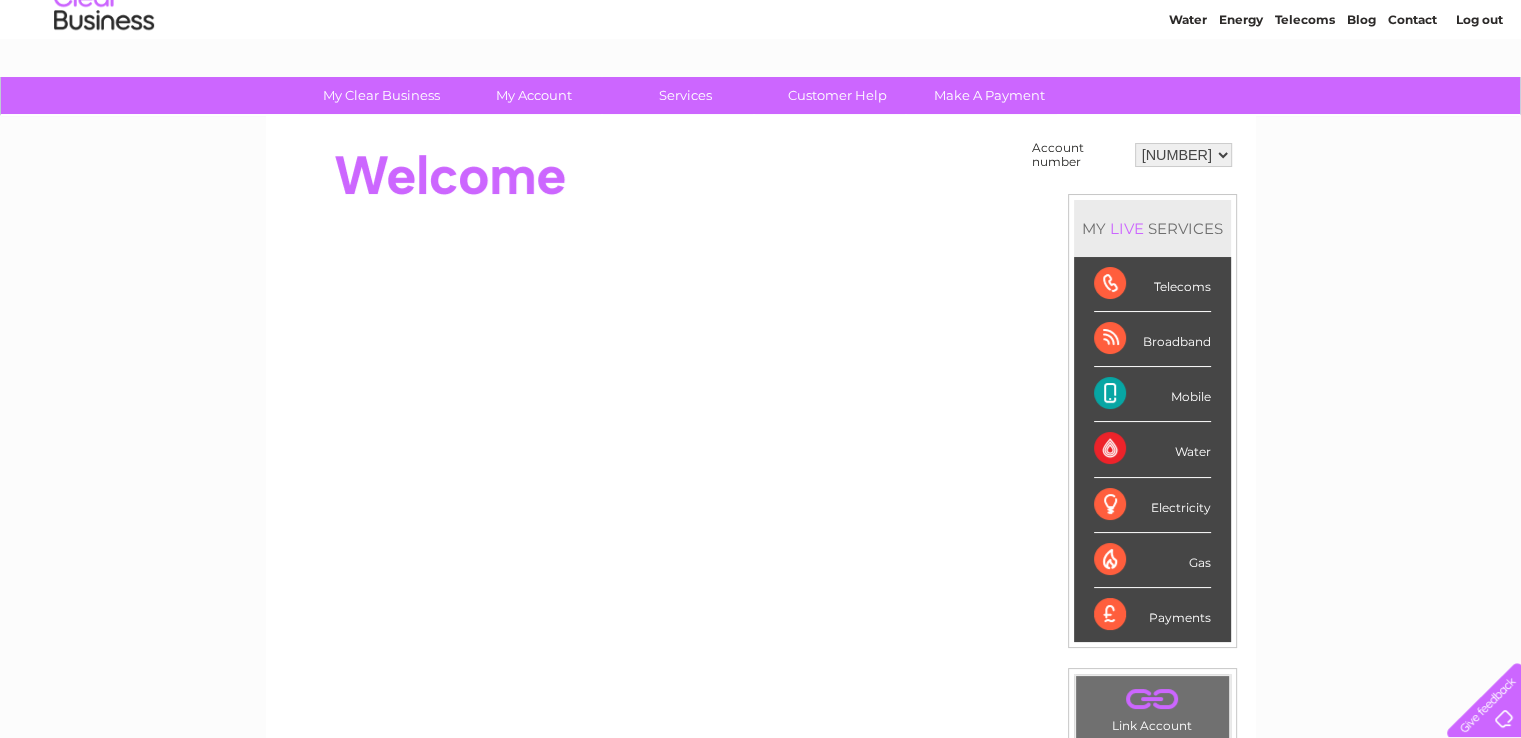 scroll, scrollTop: 48, scrollLeft: 0, axis: vertical 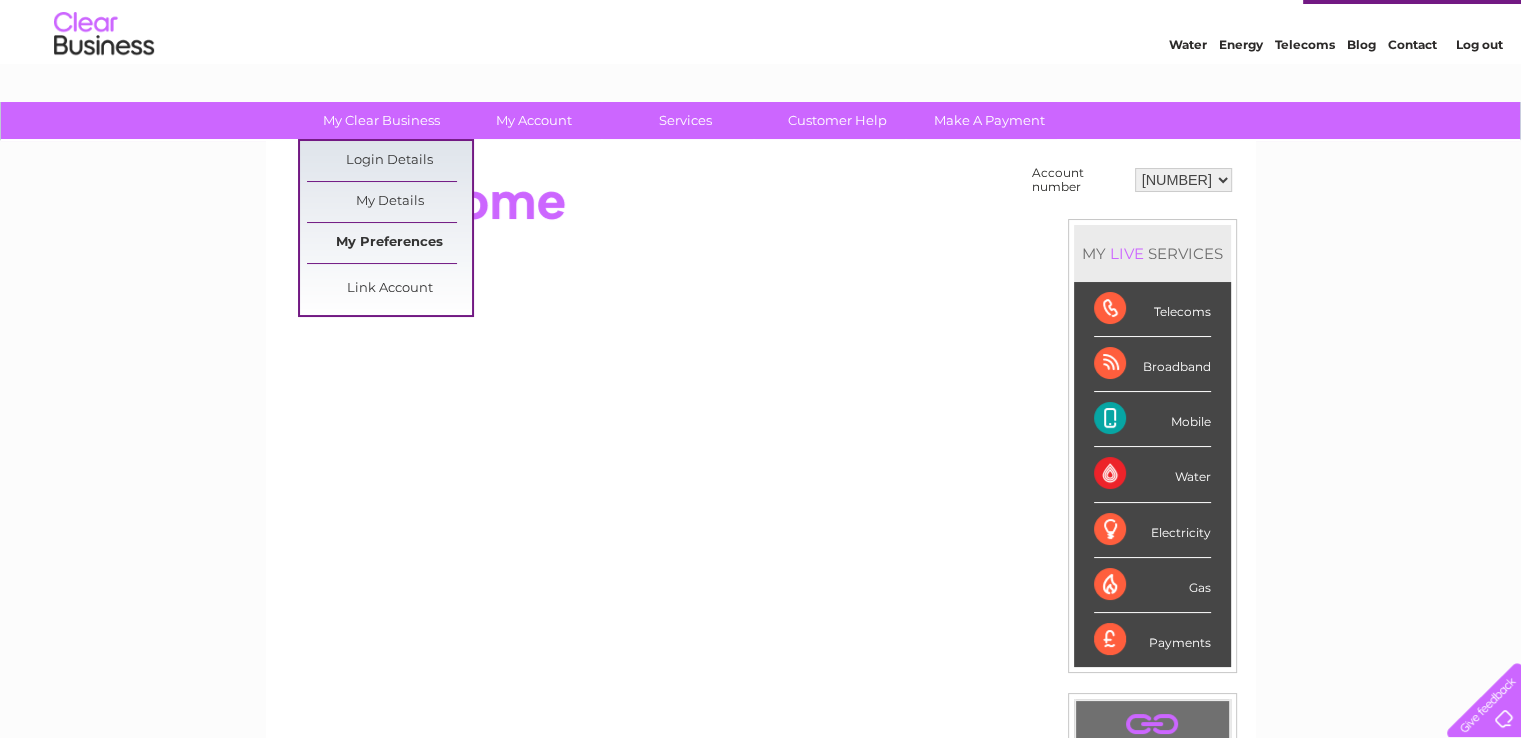 click on "My Preferences" at bounding box center [389, 243] 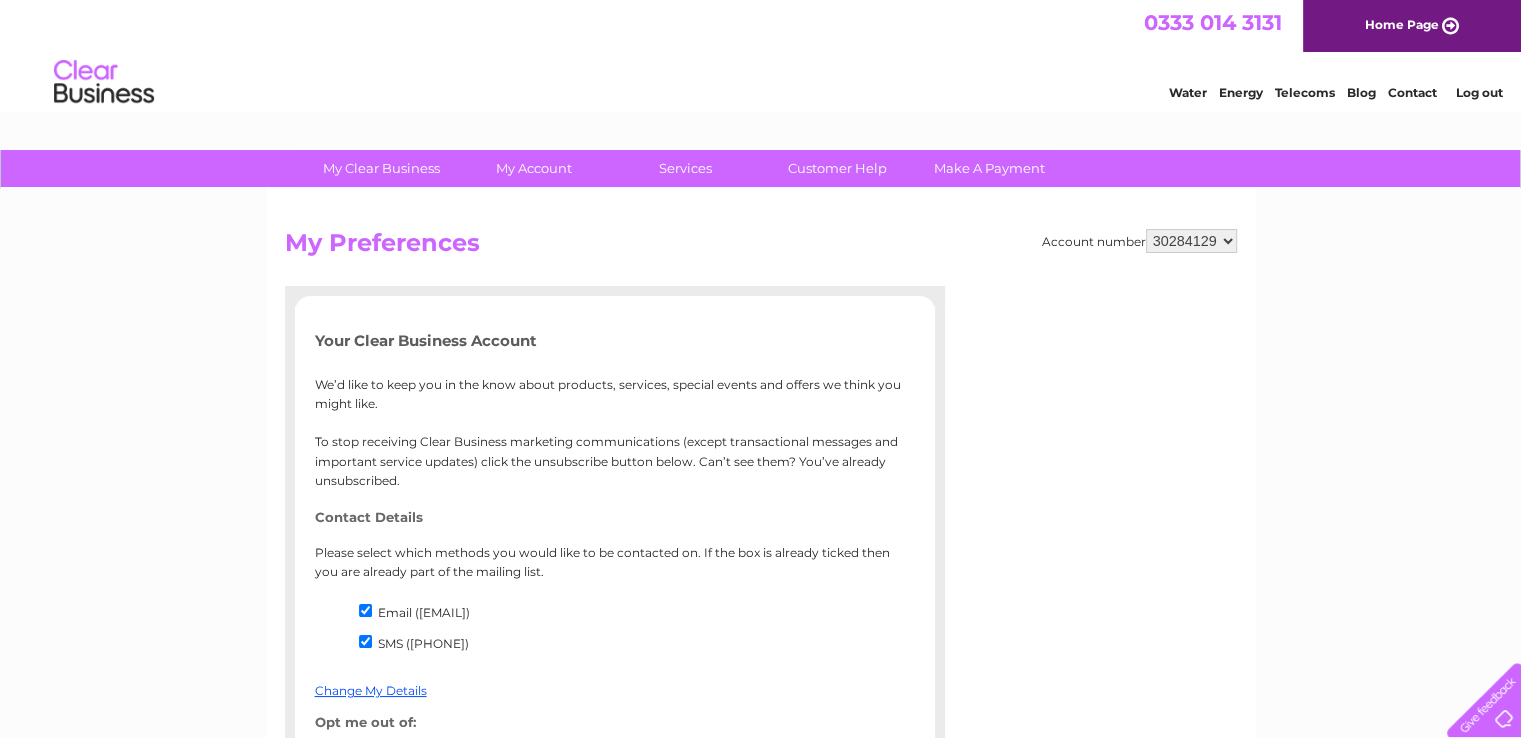 scroll, scrollTop: 0, scrollLeft: 0, axis: both 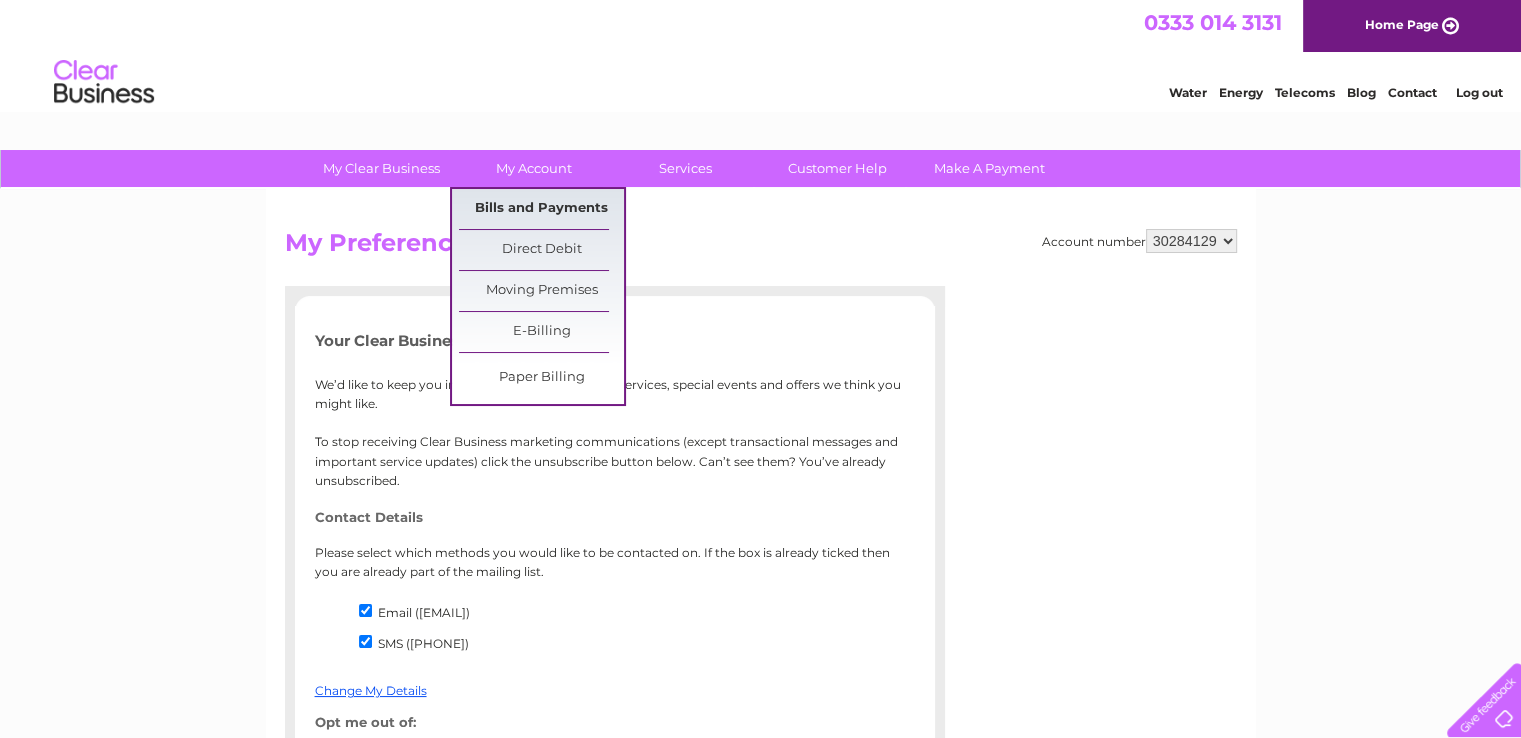 click on "Bills and Payments" at bounding box center (541, 209) 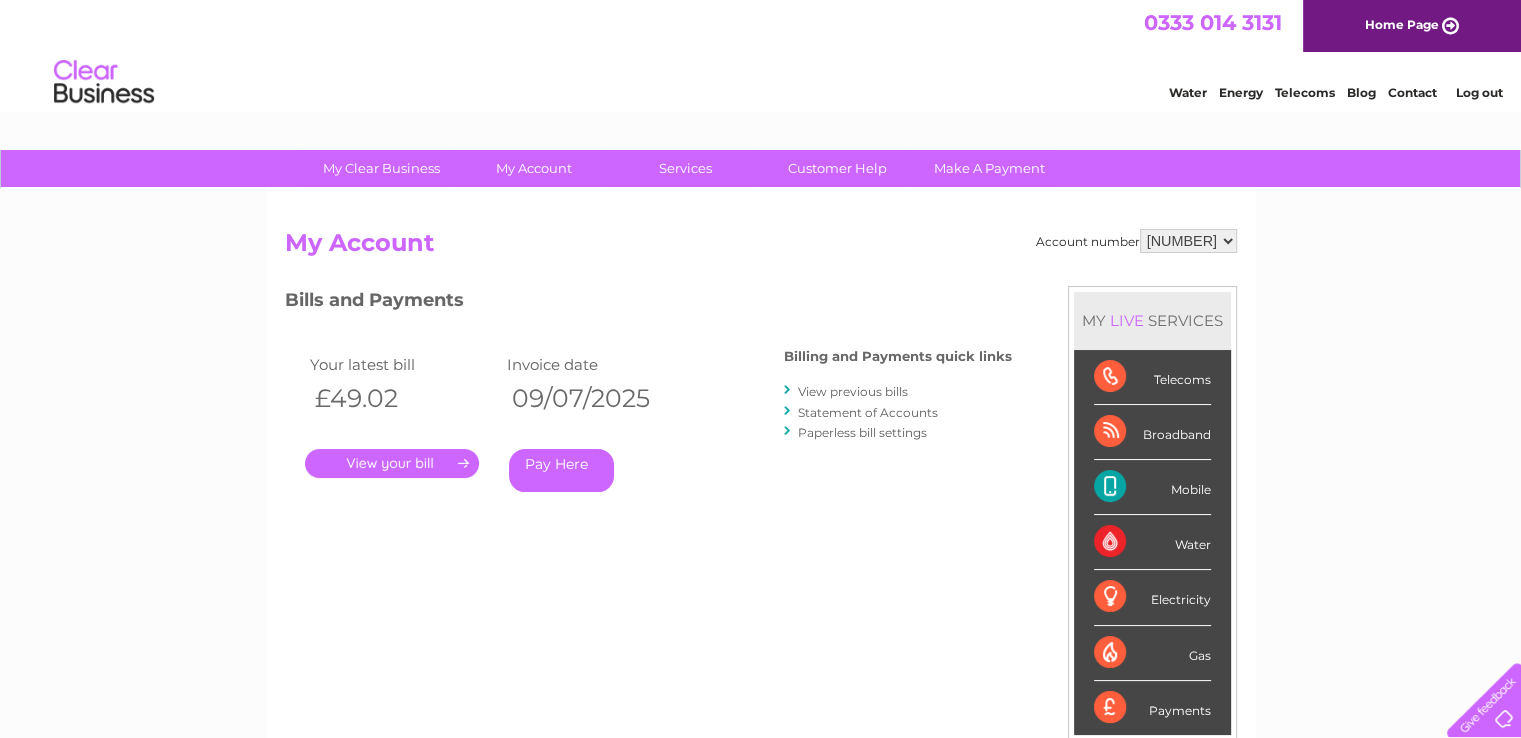 scroll, scrollTop: 0, scrollLeft: 0, axis: both 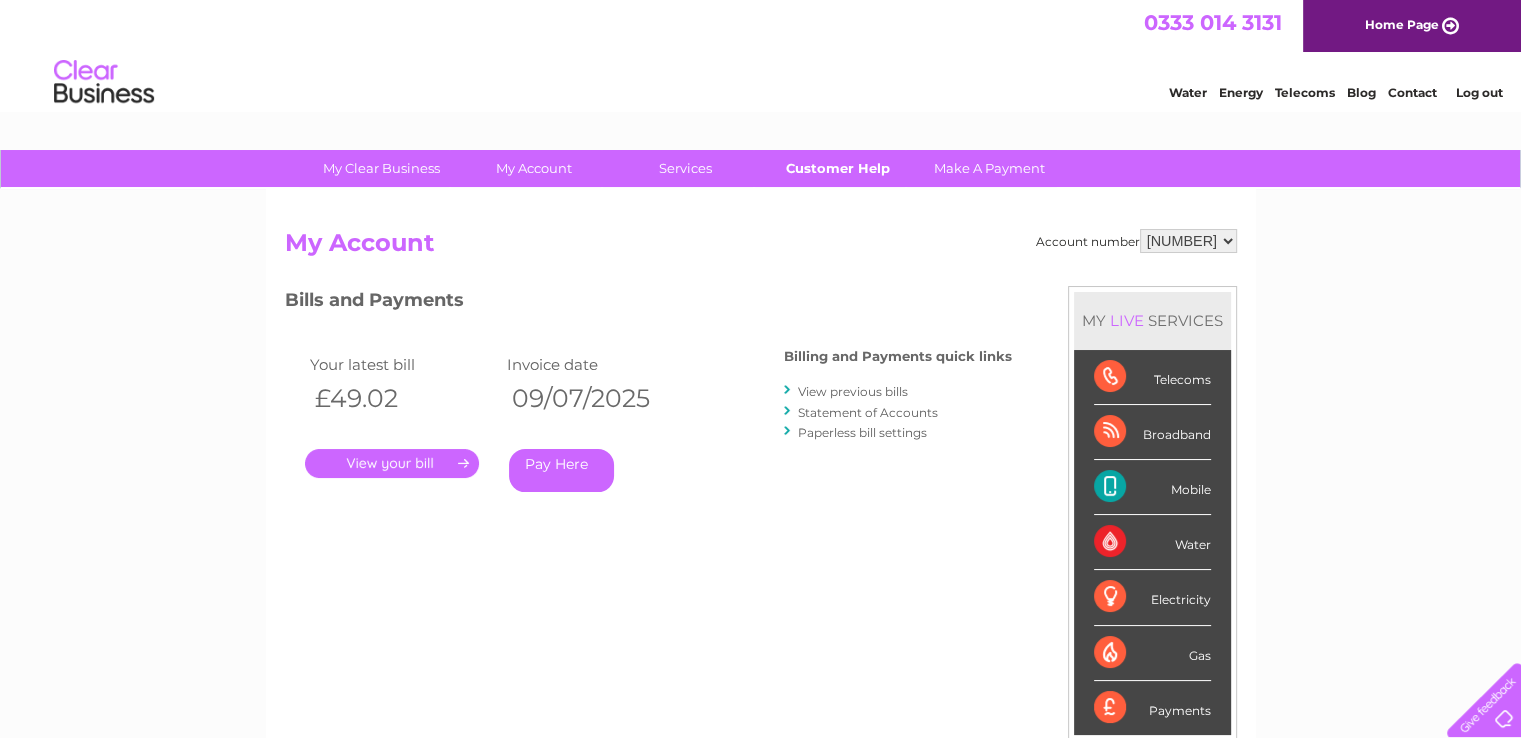 click on "Customer Help" at bounding box center [837, 168] 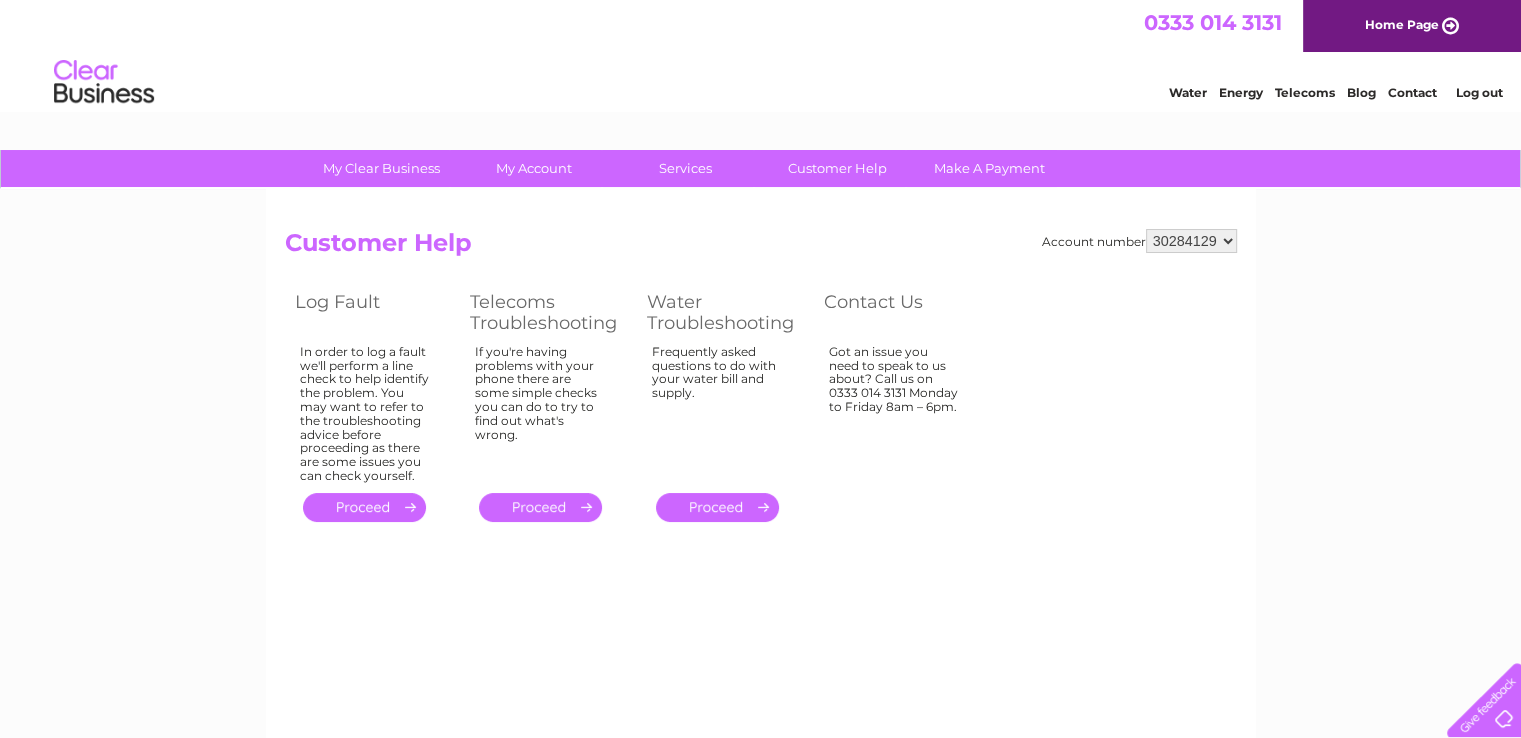 scroll, scrollTop: 0, scrollLeft: 0, axis: both 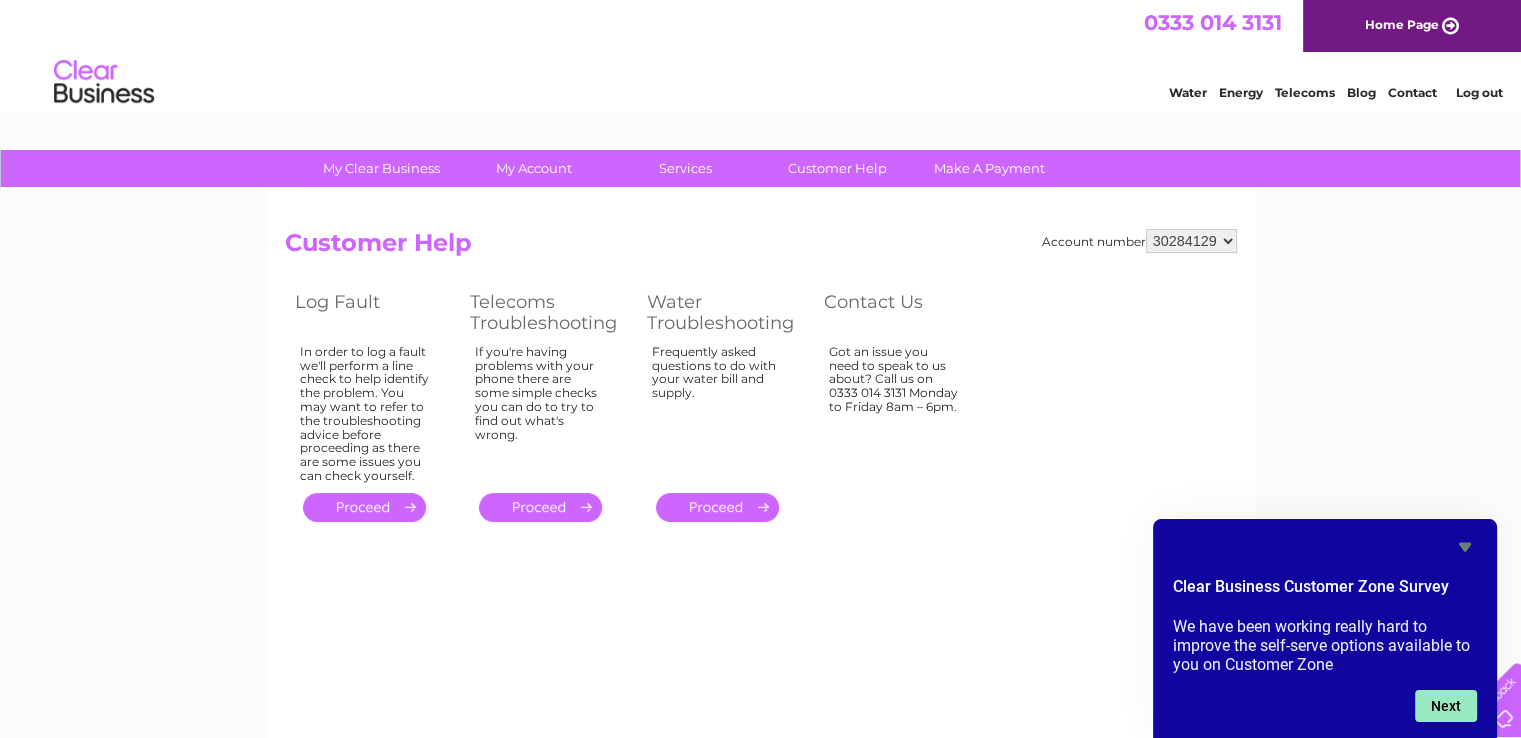 click on "Next" at bounding box center (1446, 706) 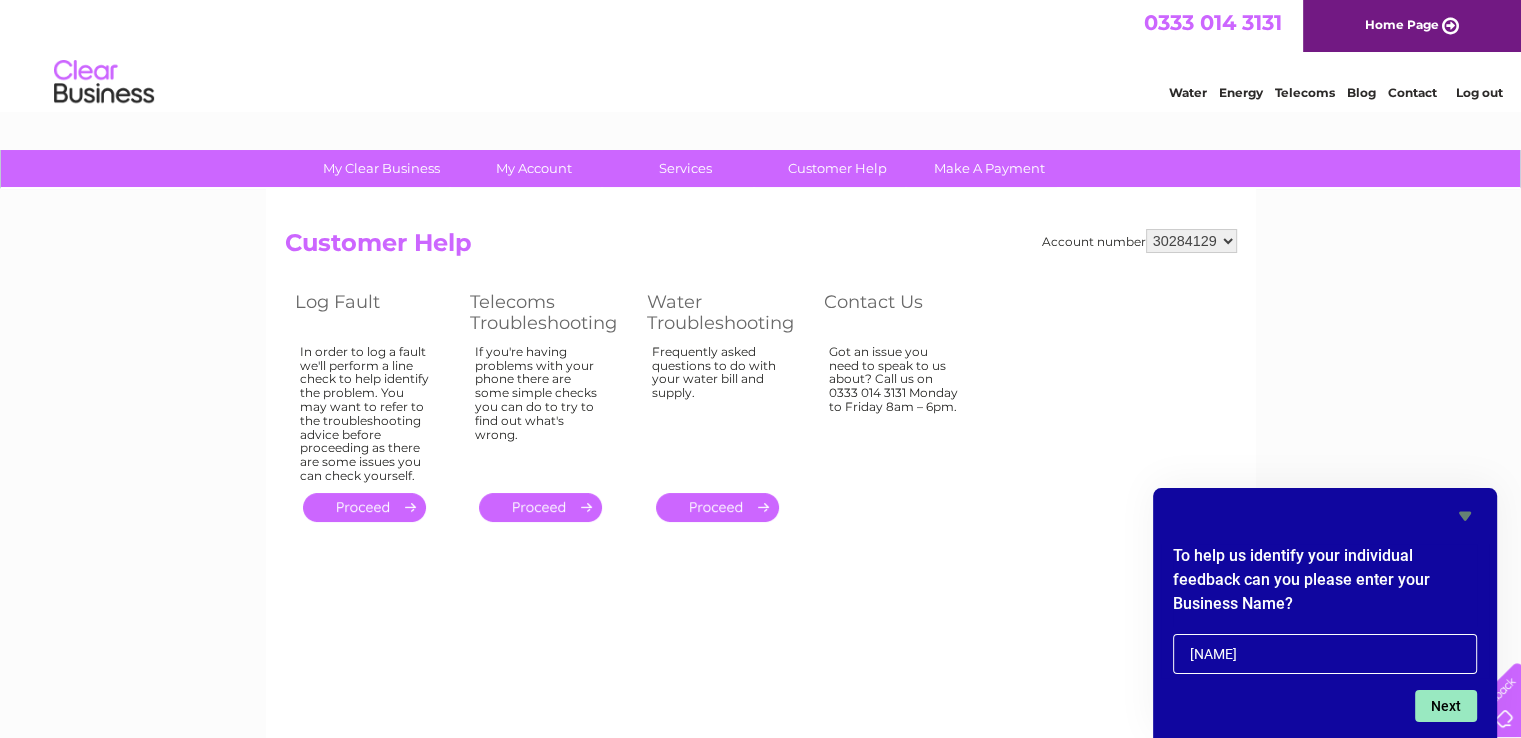 type on "[NAME]" 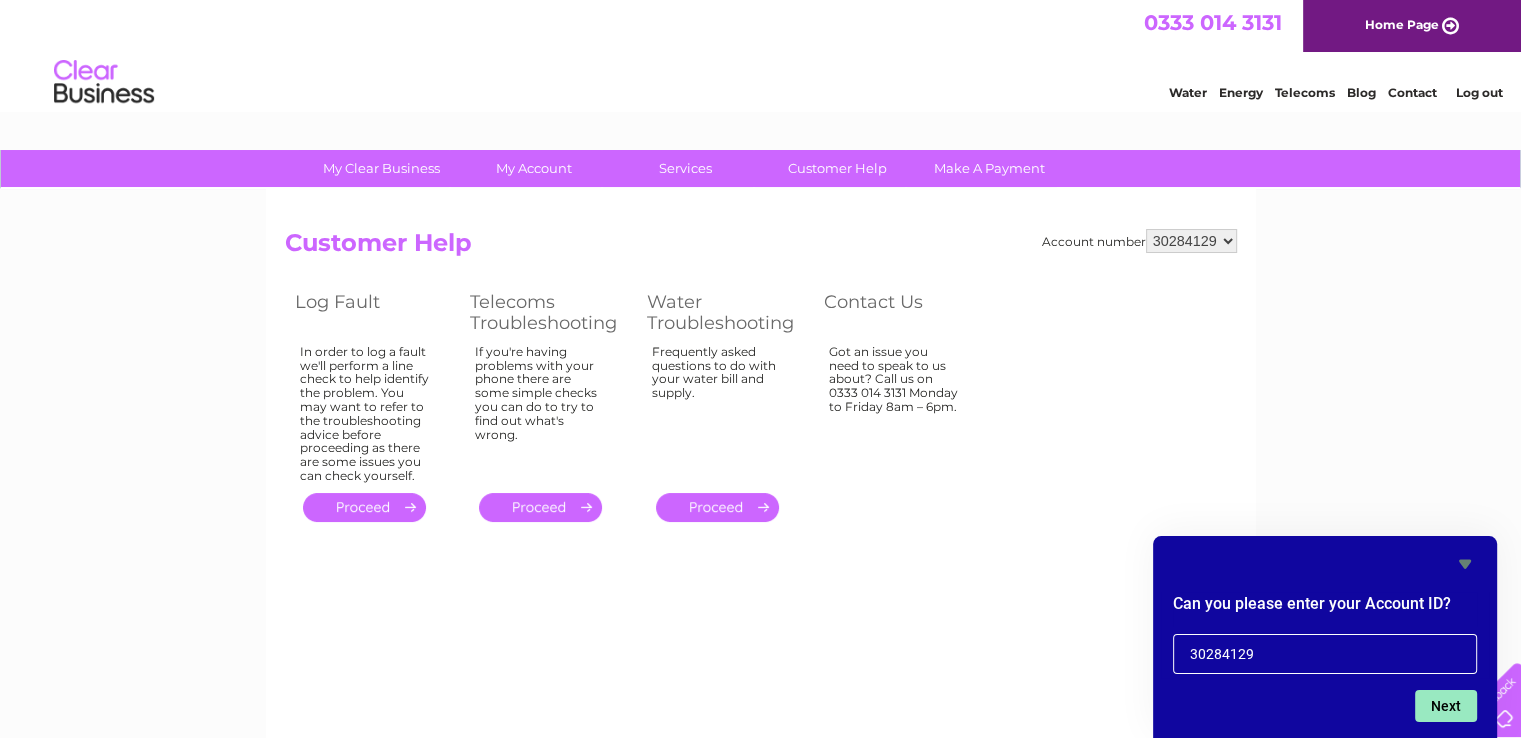 type on "30284129" 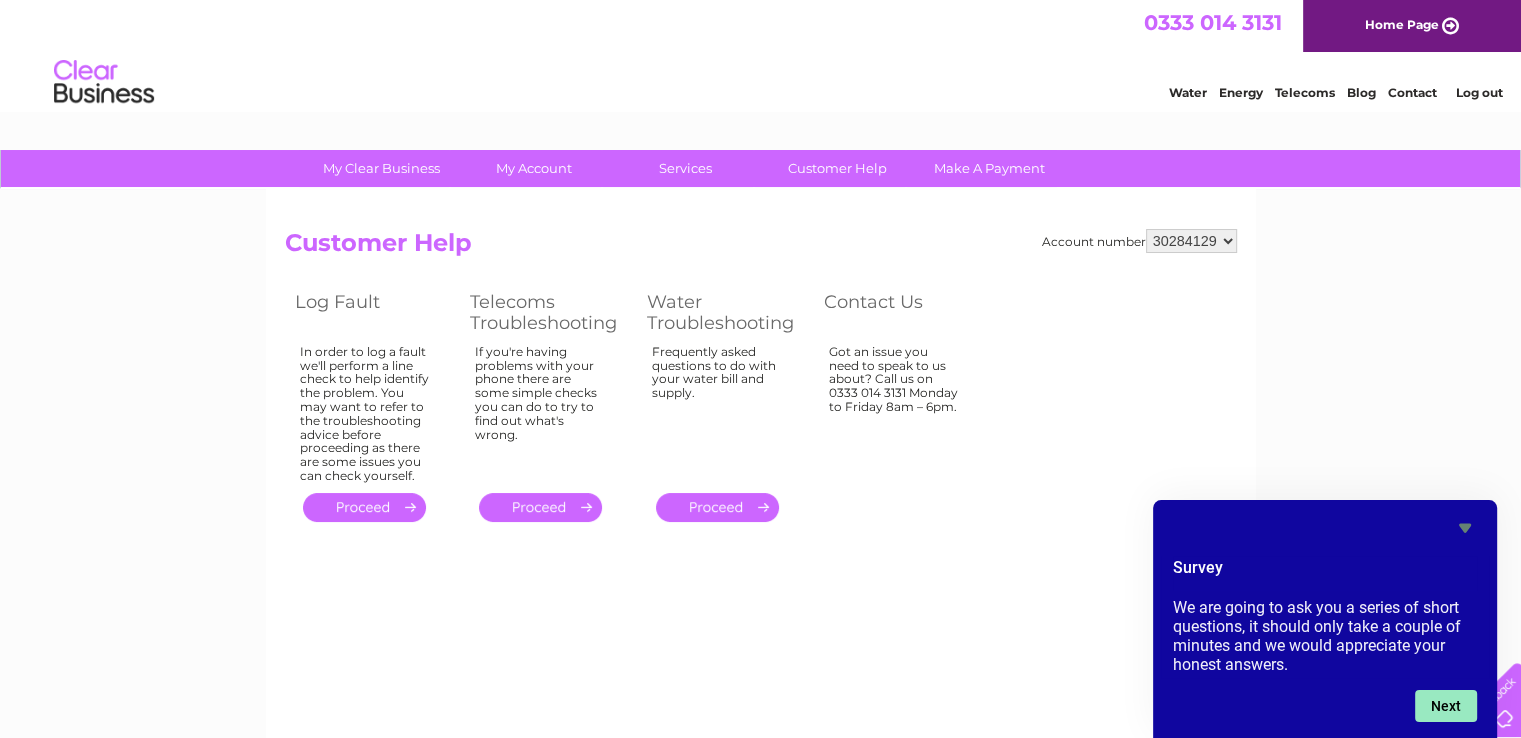 click on "Next" at bounding box center [1446, 706] 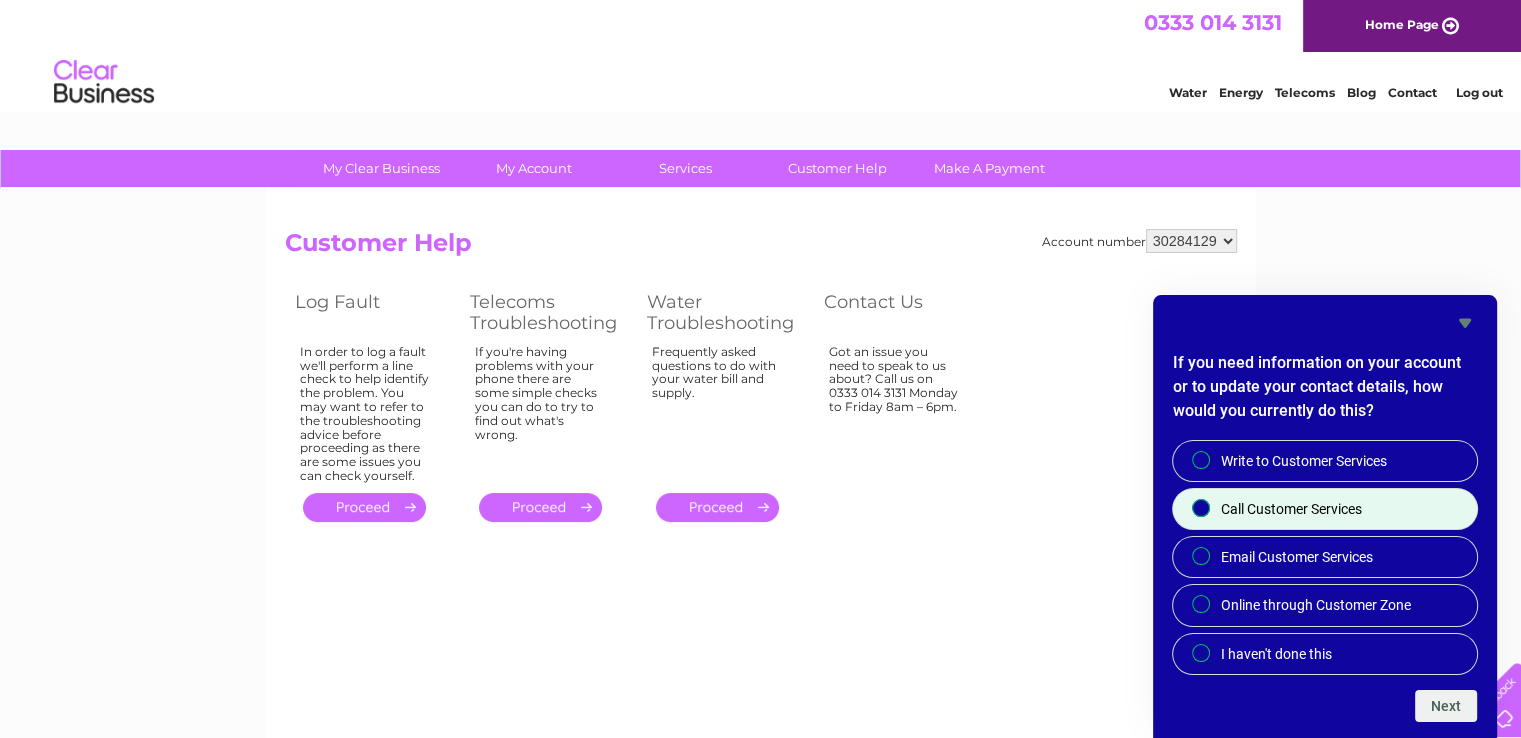 click on "Call Customer Services" at bounding box center [1202, 509] 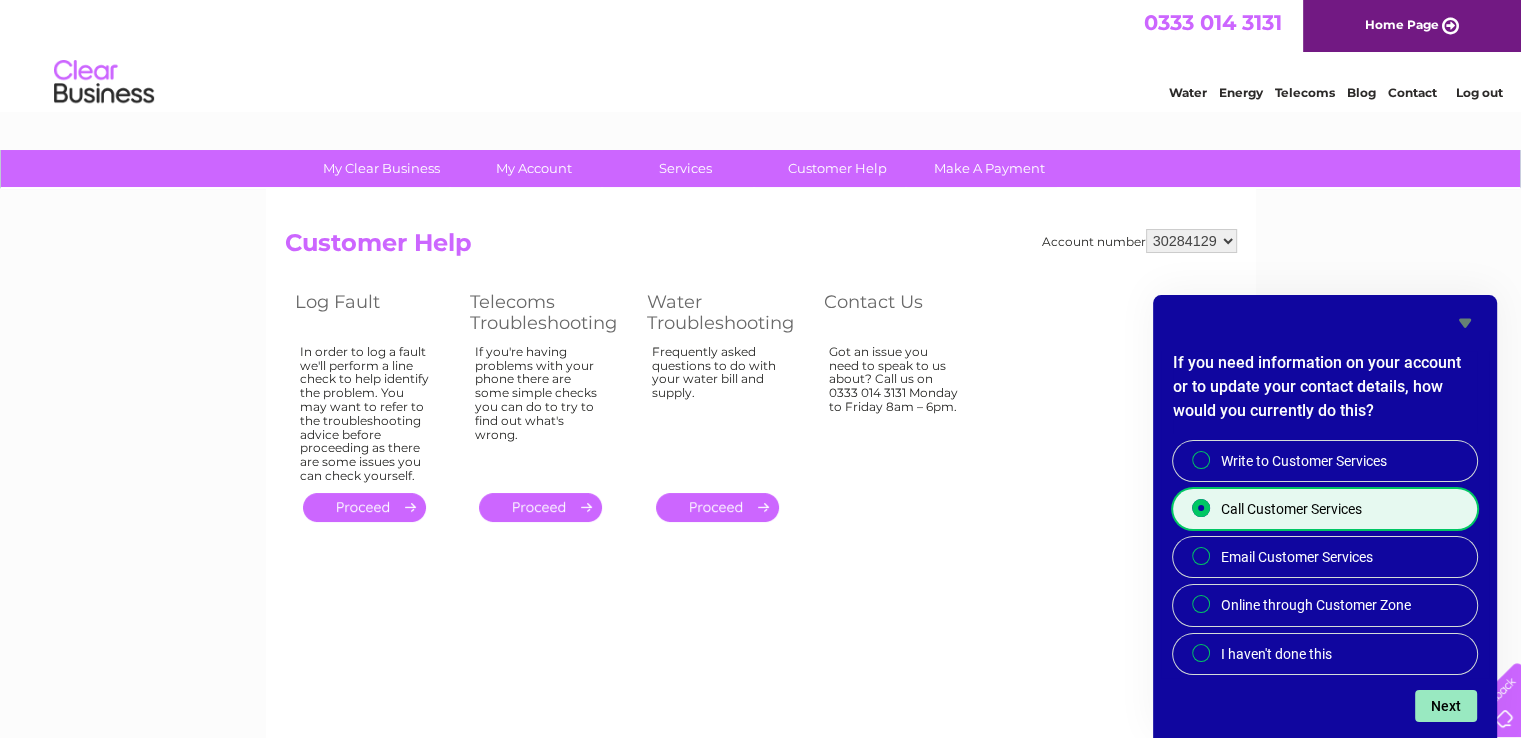 click on "Next" at bounding box center [1446, 706] 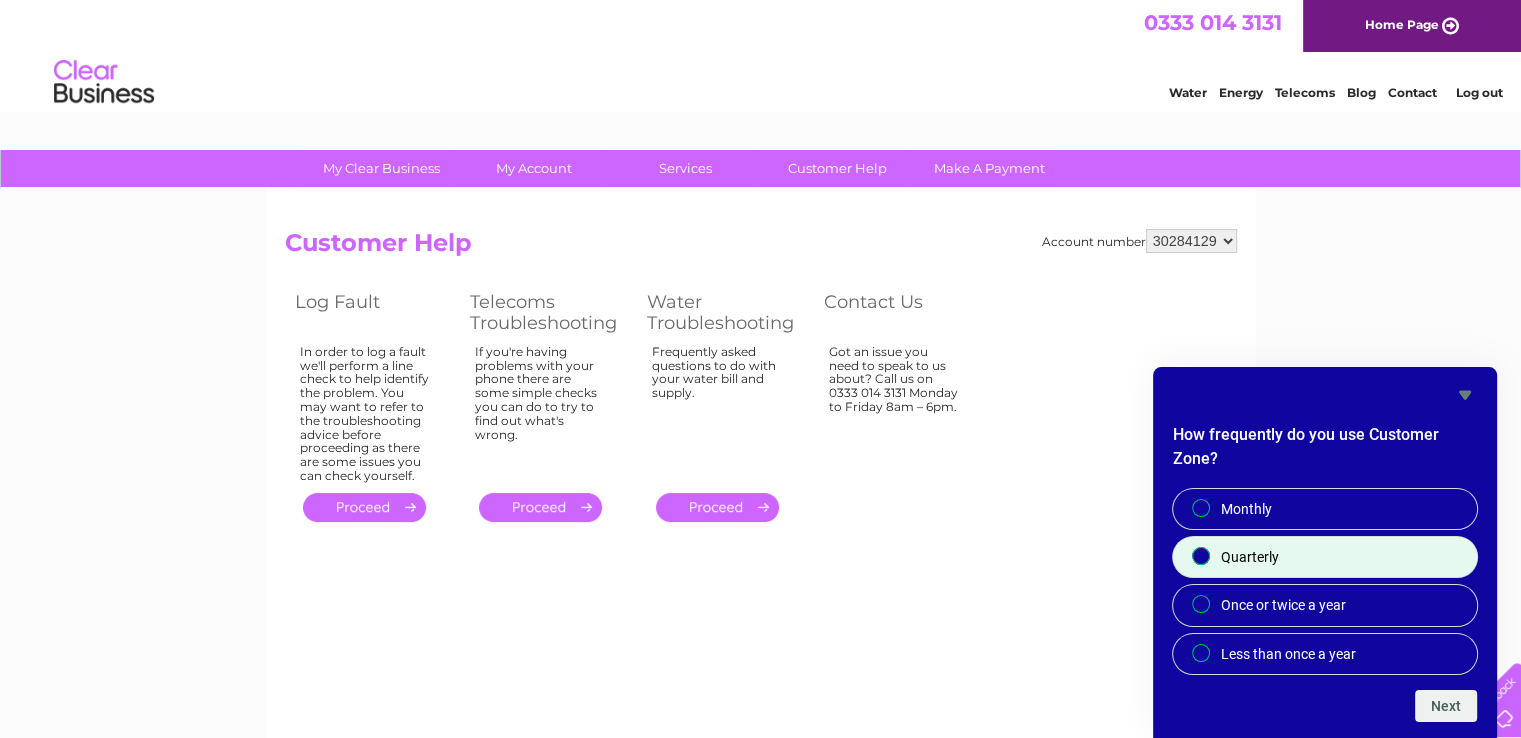 click on "Quarterly" at bounding box center [1202, 557] 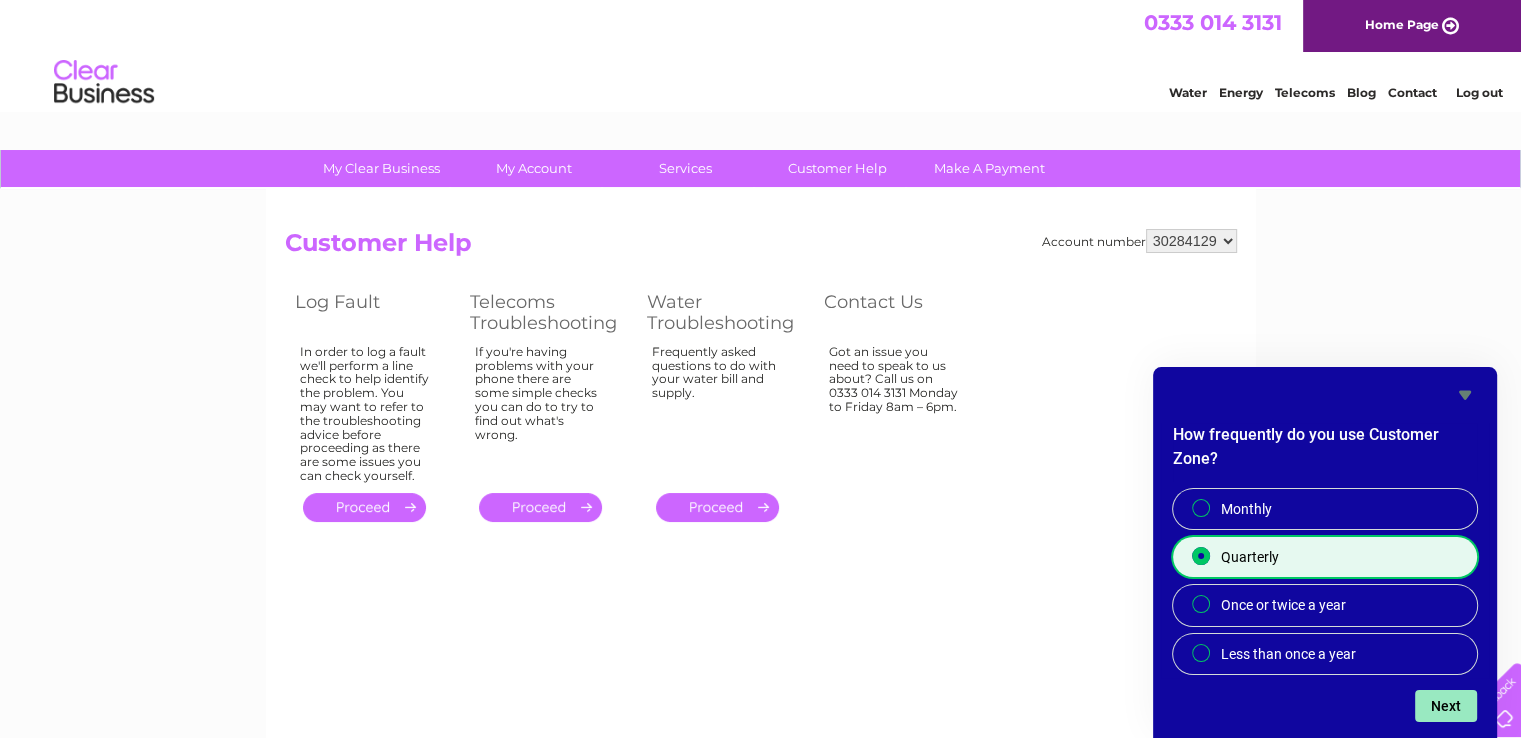 click on "Next" at bounding box center (1446, 706) 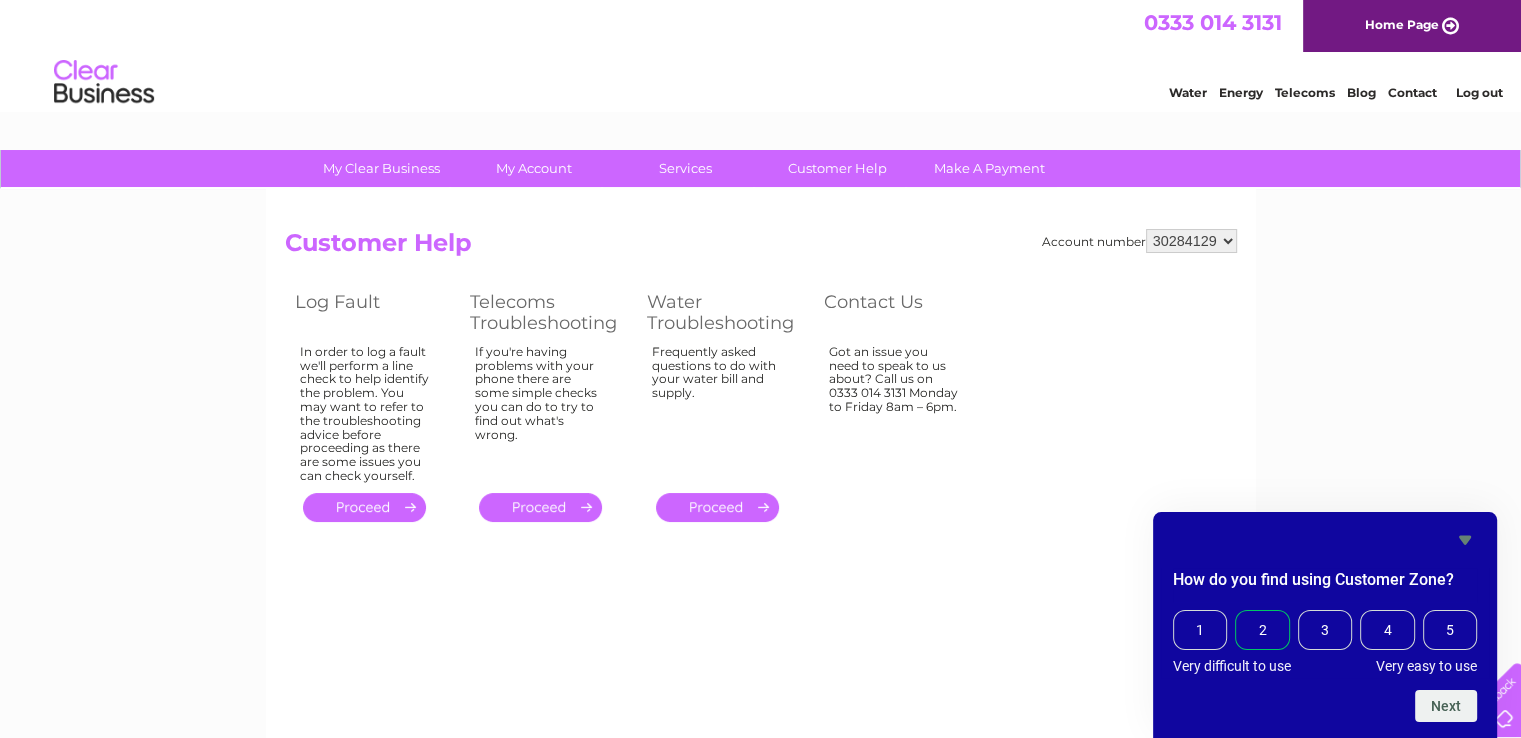 click on "2" at bounding box center (1262, 630) 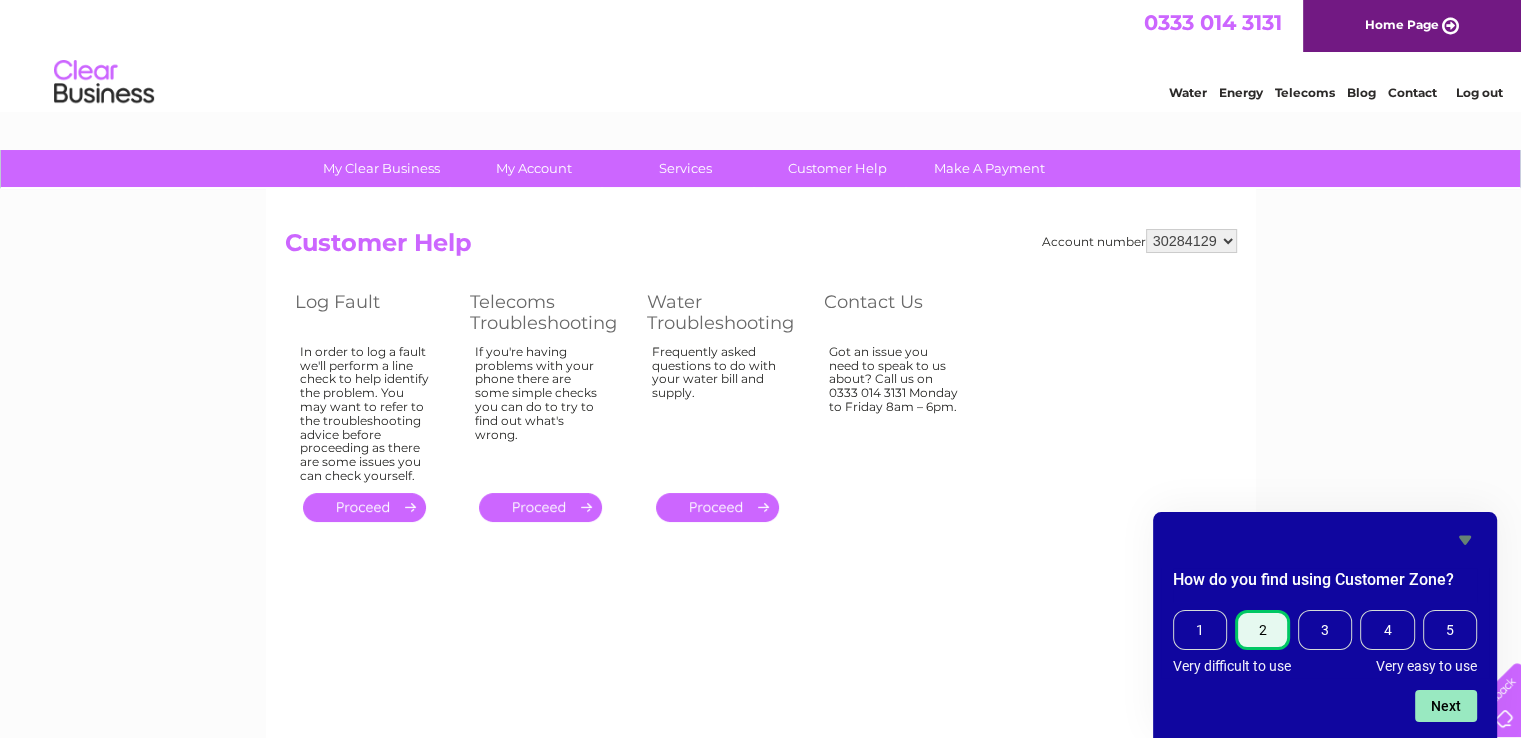 click on "Next" at bounding box center [1446, 706] 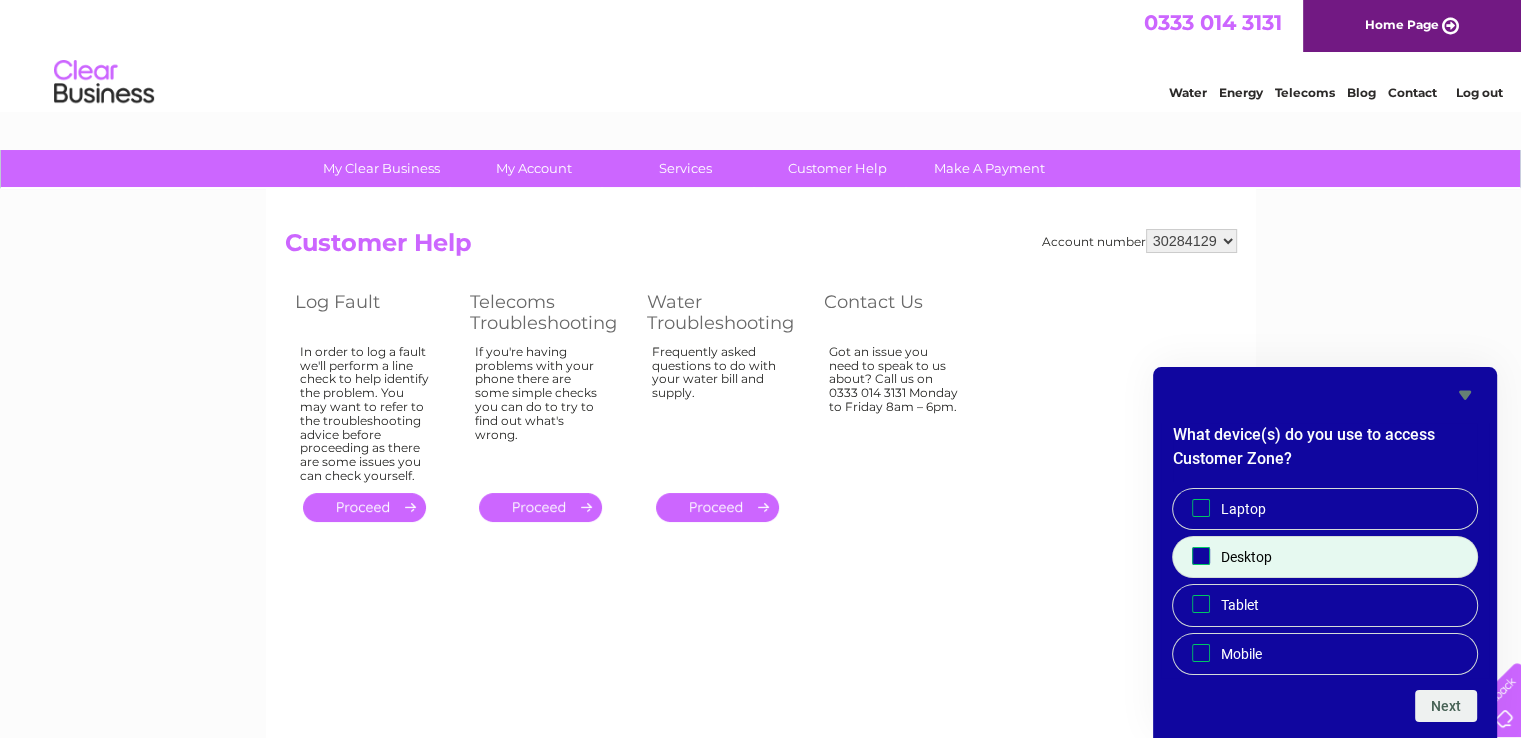 click on "Desktop" at bounding box center (1201, 556) 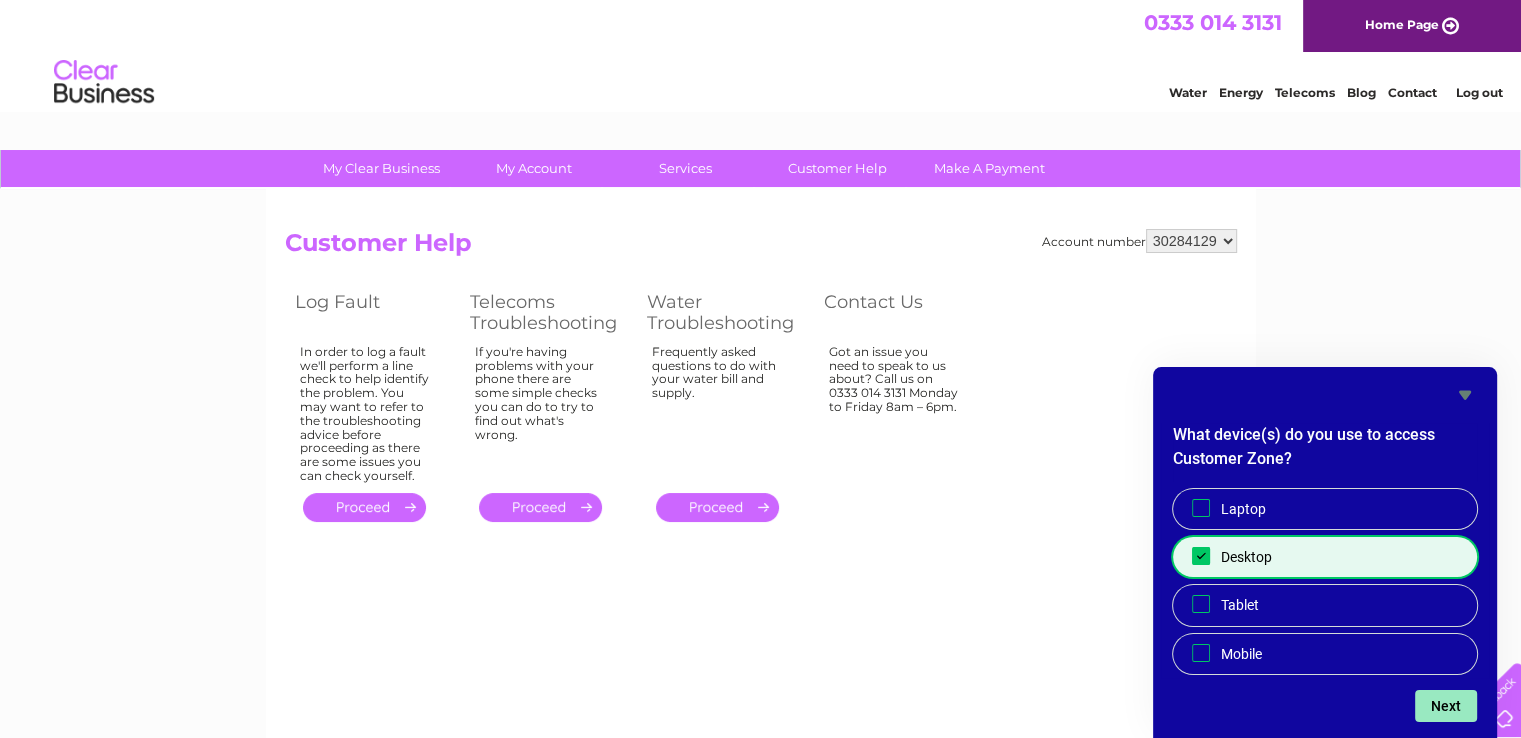 click on "Next" at bounding box center (1446, 706) 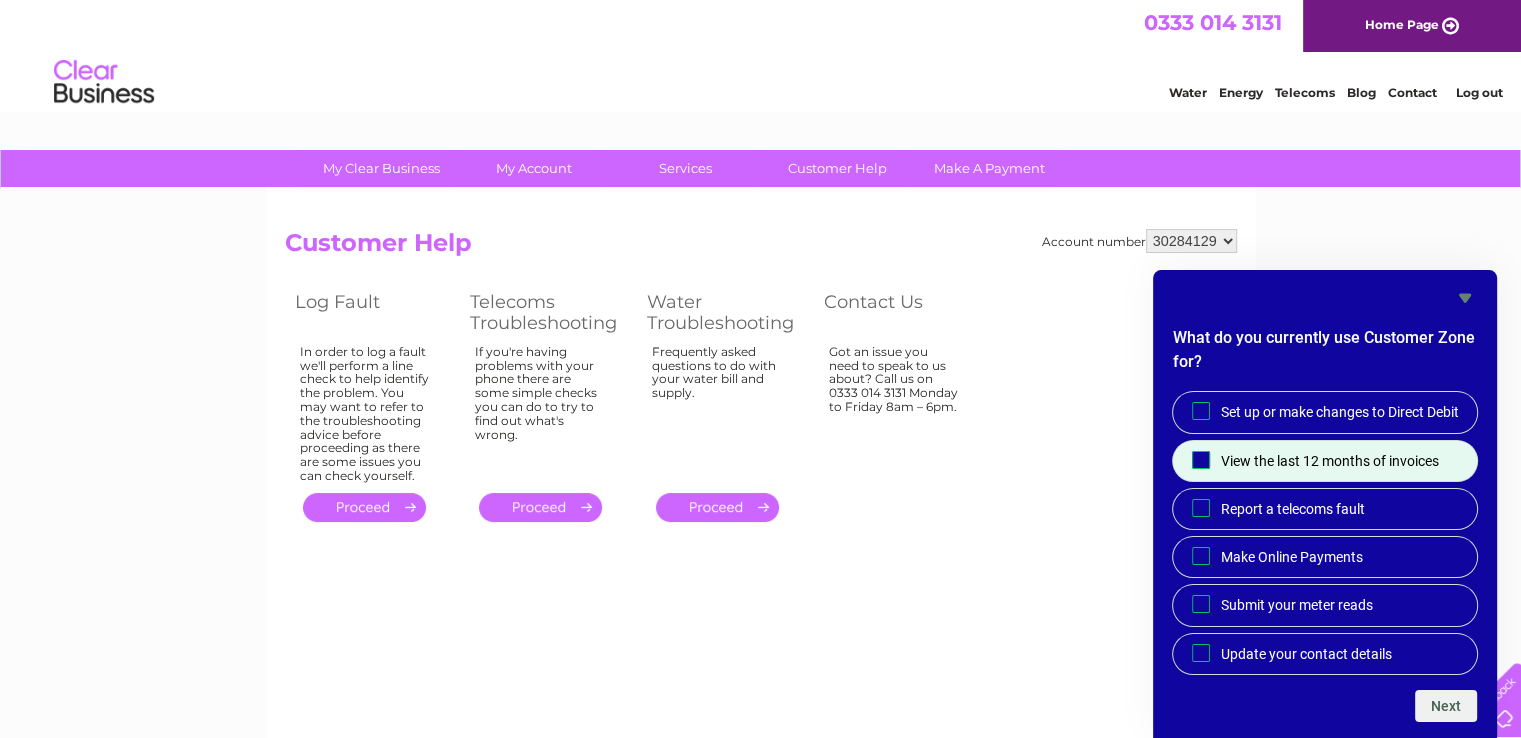 click on "View the last 12 months of invoices" at bounding box center [1201, 459] 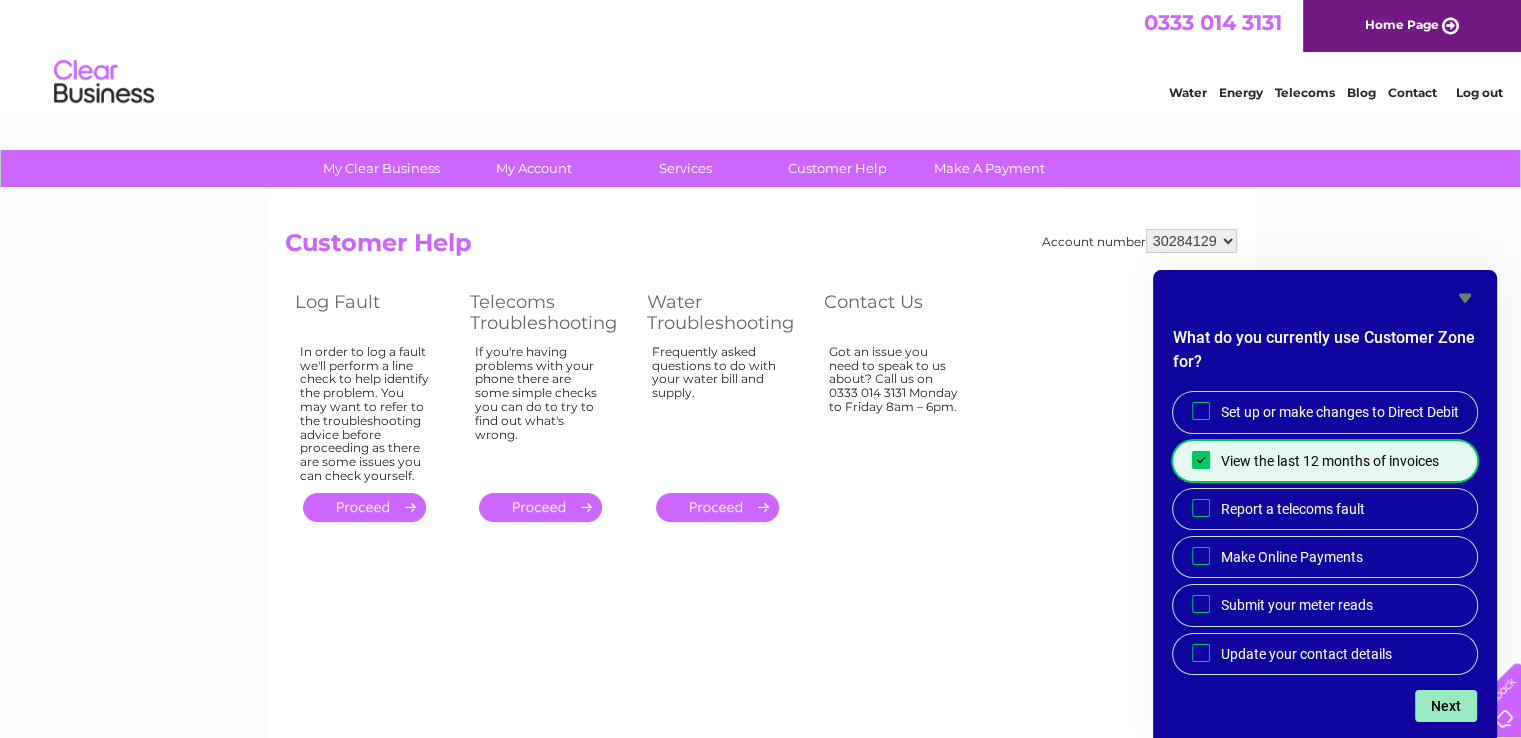 click on "Next" at bounding box center [1446, 706] 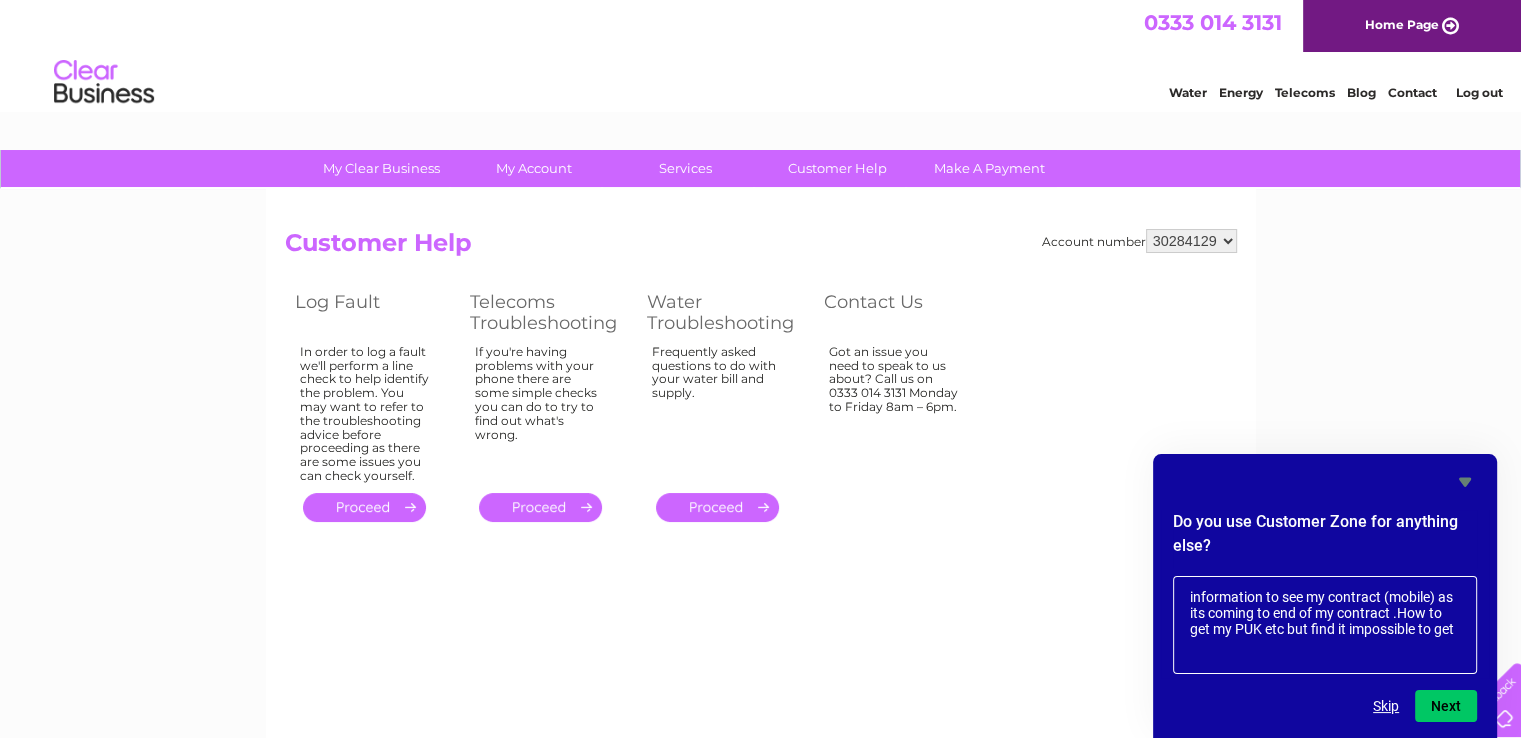 click on "information to see my contract (mobile) as its coming to end of my contract .How to get my PUK etc but find it impossible to get" at bounding box center [1325, 625] 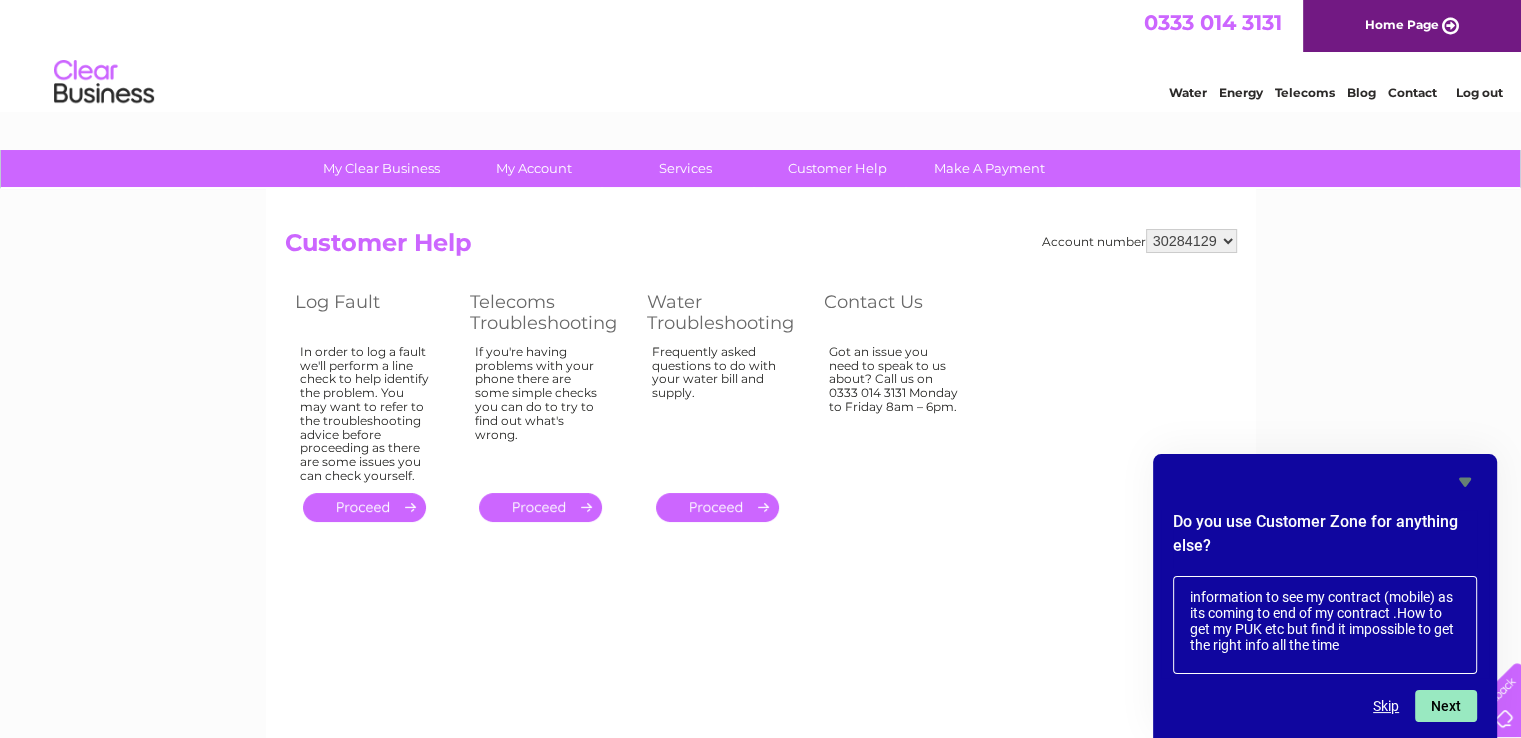 type on "information to see my contract (mobile) as its coming to end of my contract .How to get my PUK etc but find it impossible to get  the right info all the time" 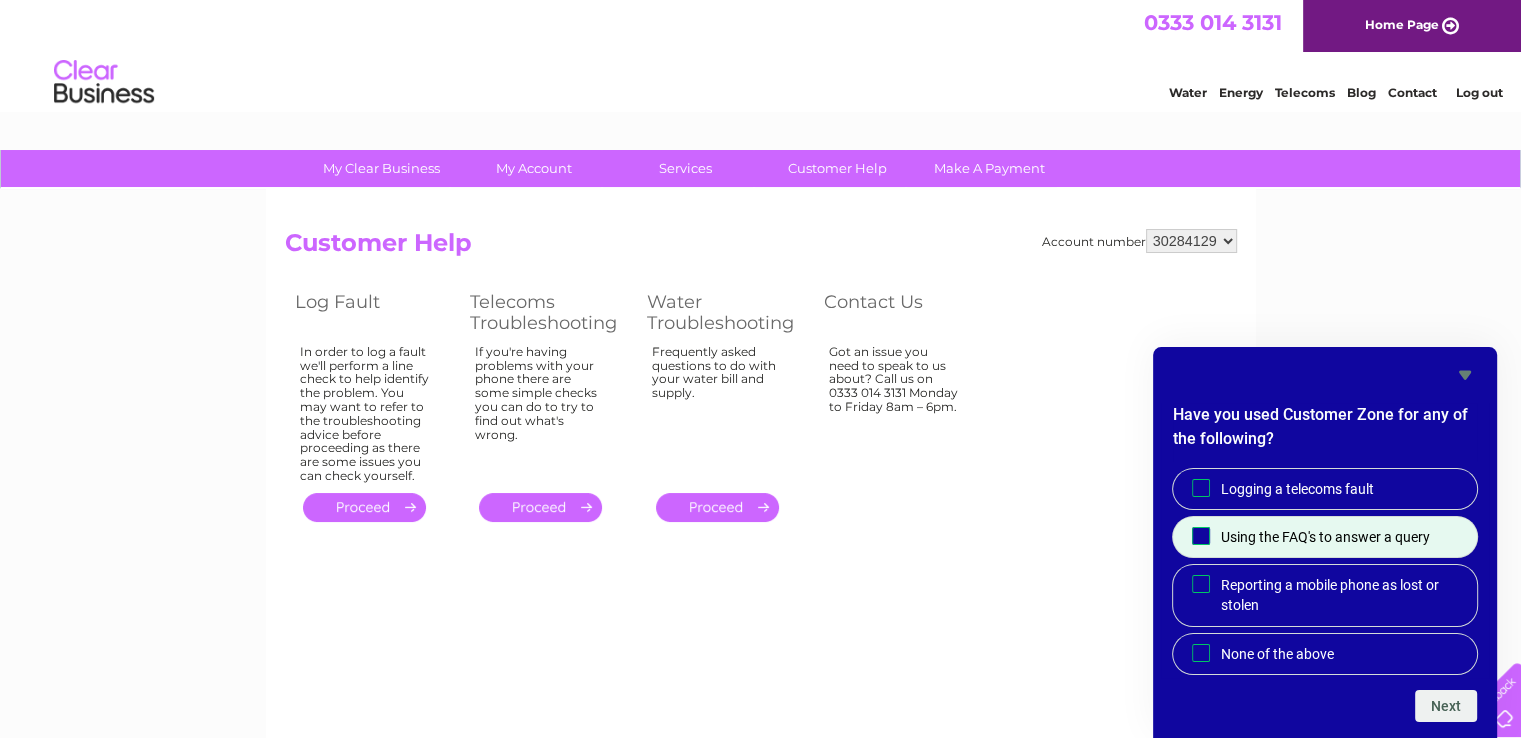 click on "Using the FAQ's to answer a query" at bounding box center [1201, 535] 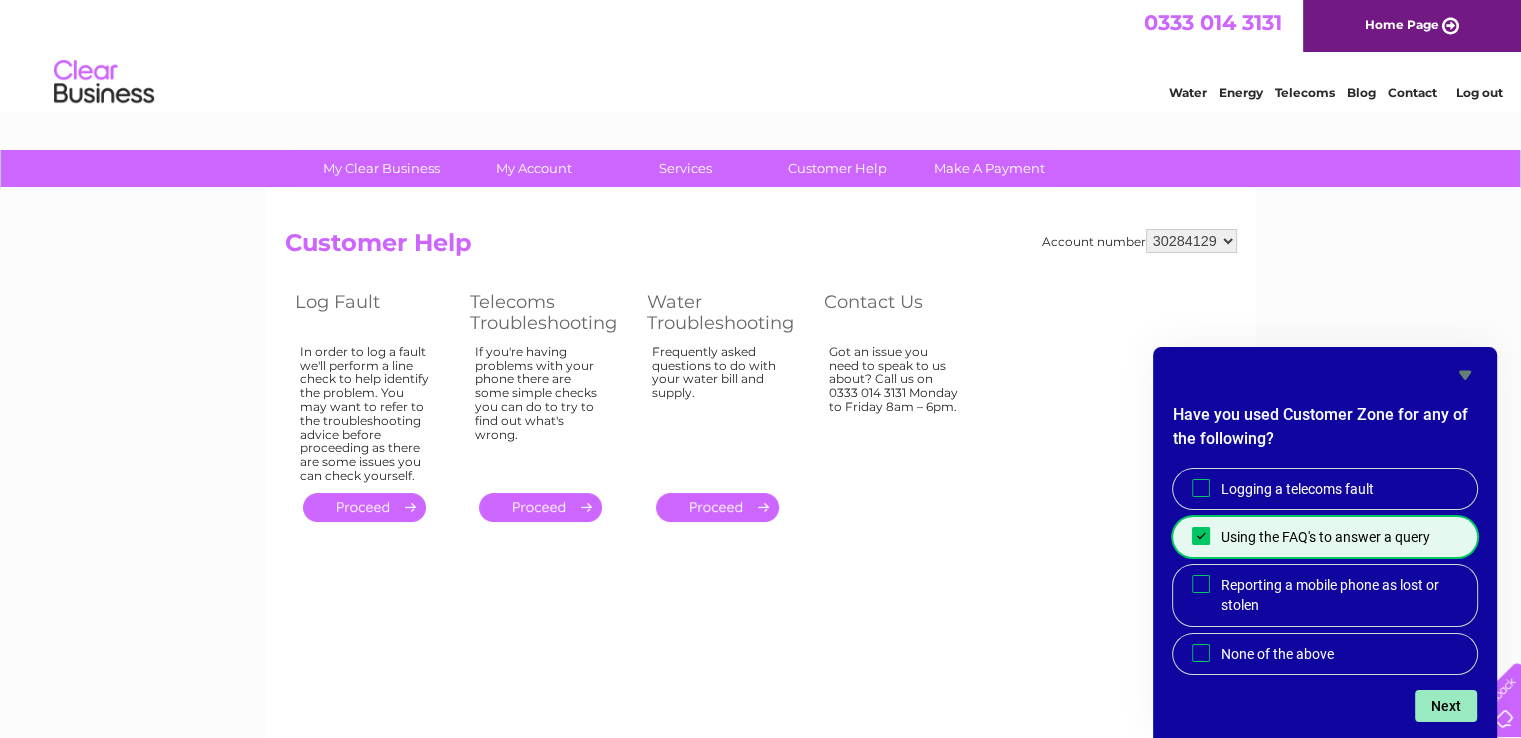 click on "Next" at bounding box center [1446, 706] 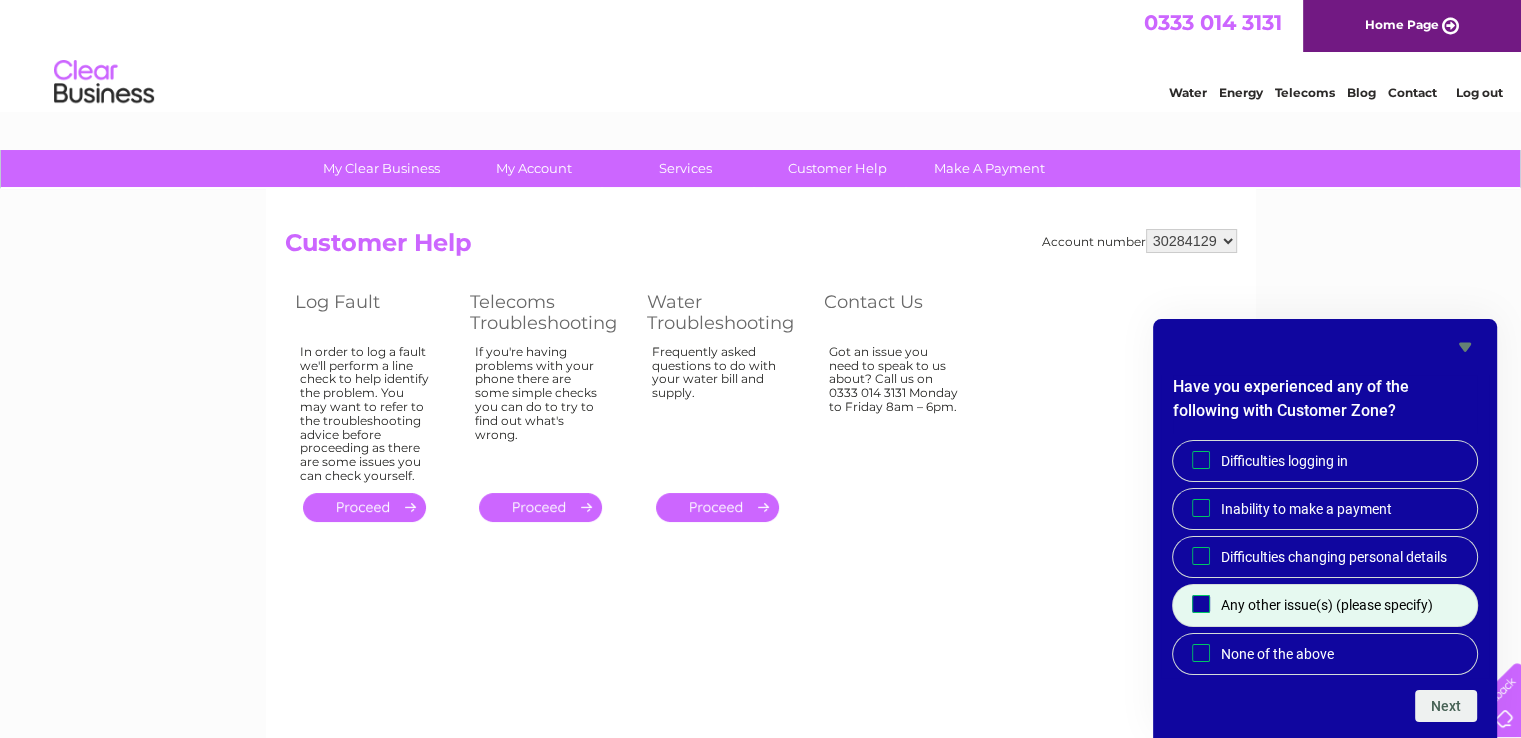 click on "Any other issue(s) (please specify)" at bounding box center (1201, 604) 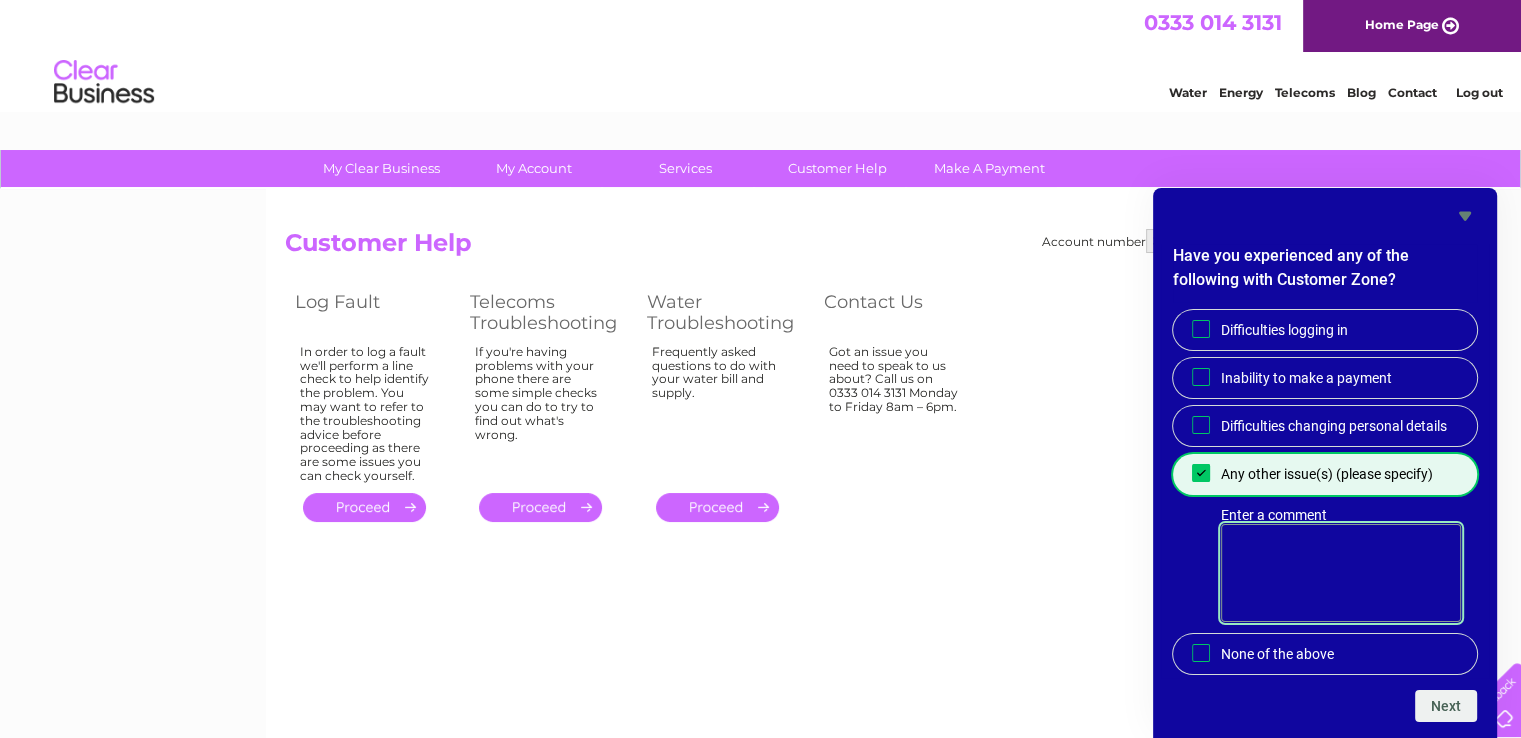 click on "Enter a comment" at bounding box center (1341, 573) 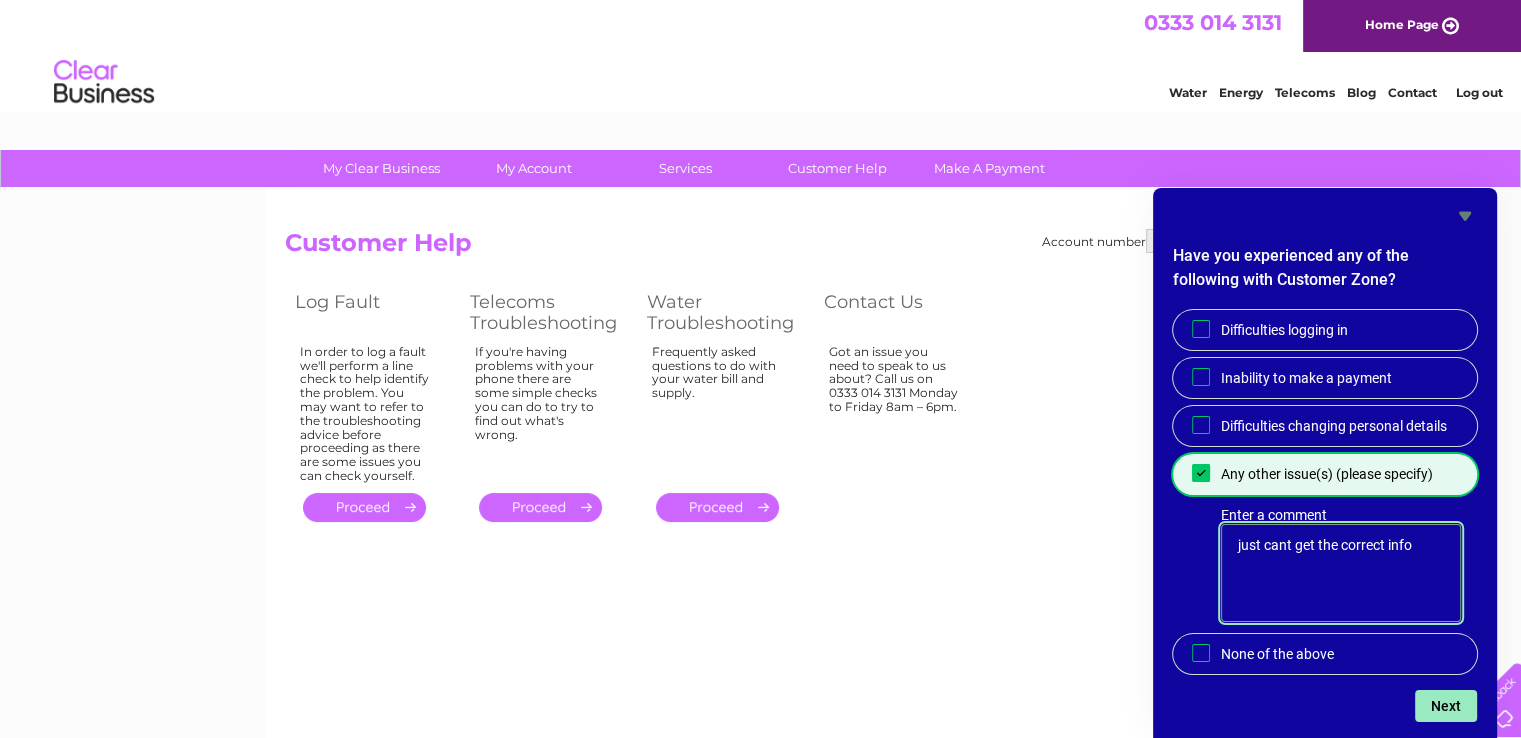 type on "just cant get the correct info" 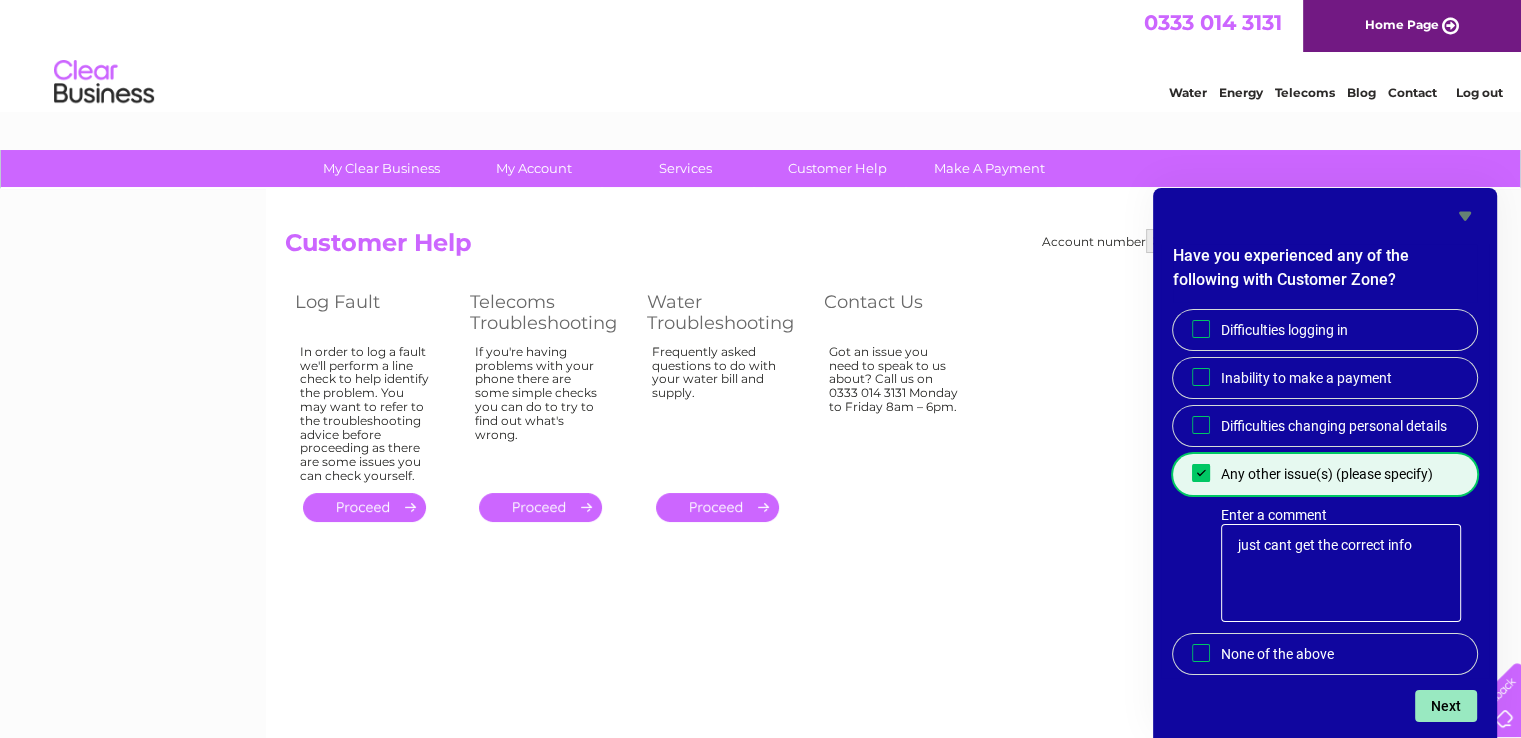 click on "Next" at bounding box center (1446, 706) 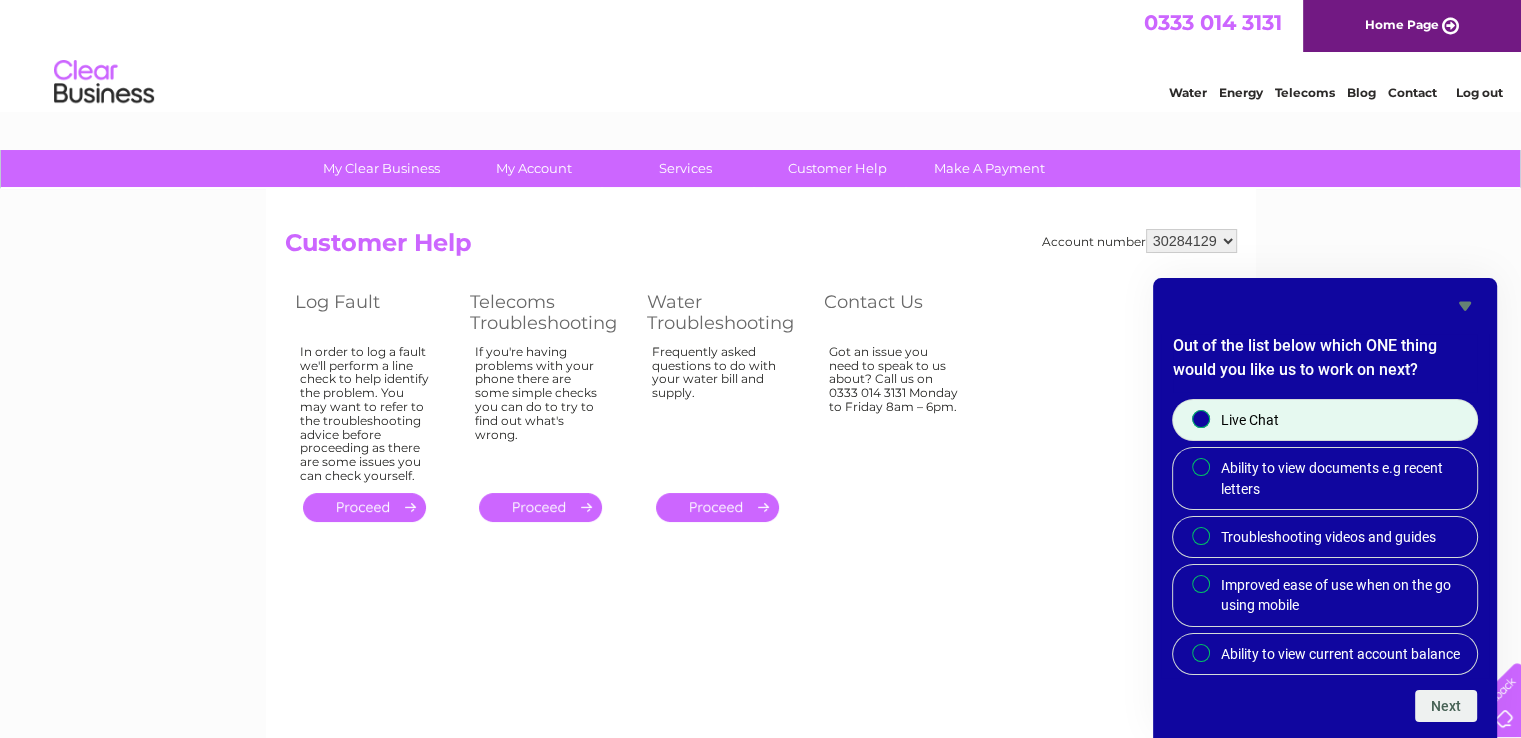 click on "Live Chat" at bounding box center (1202, 420) 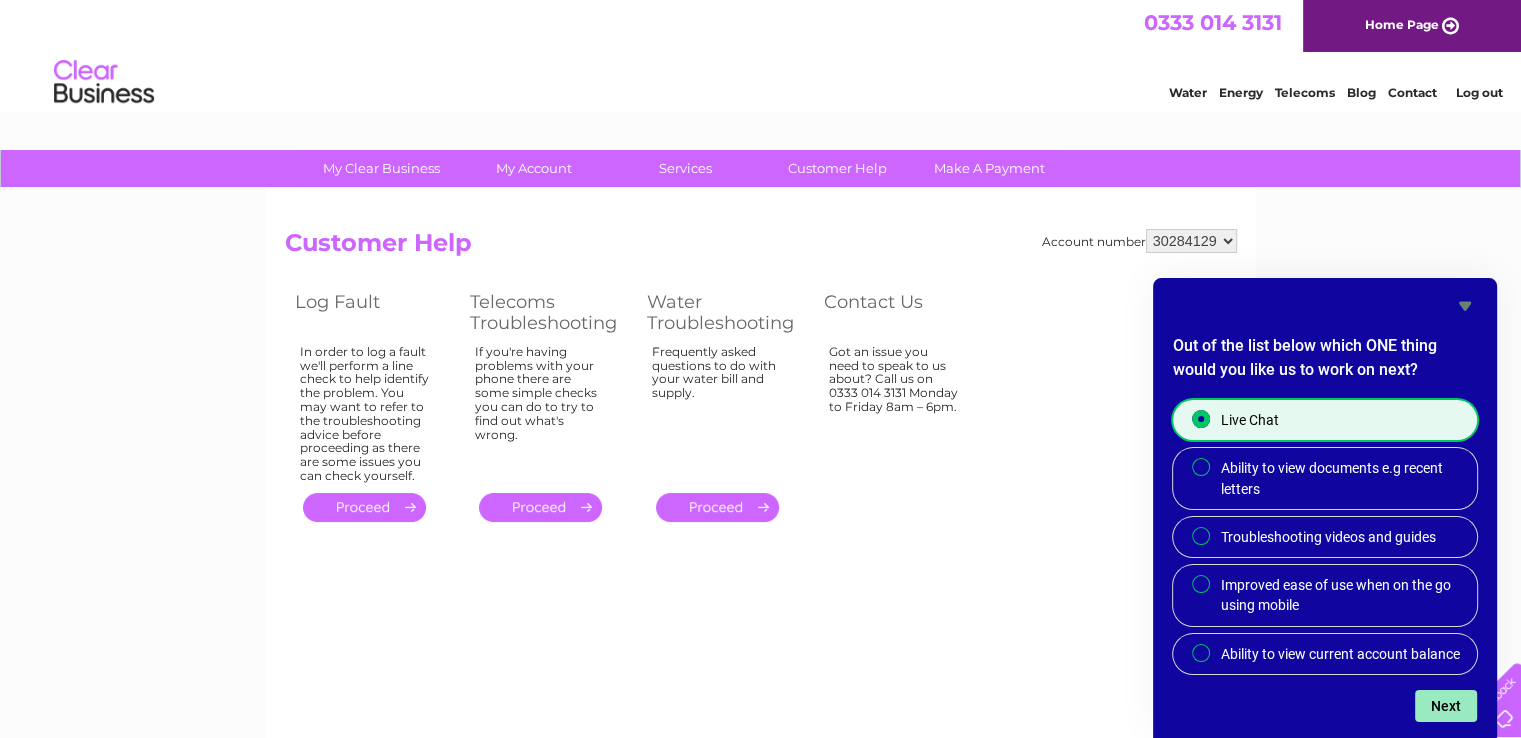 click on "Next" at bounding box center [1446, 706] 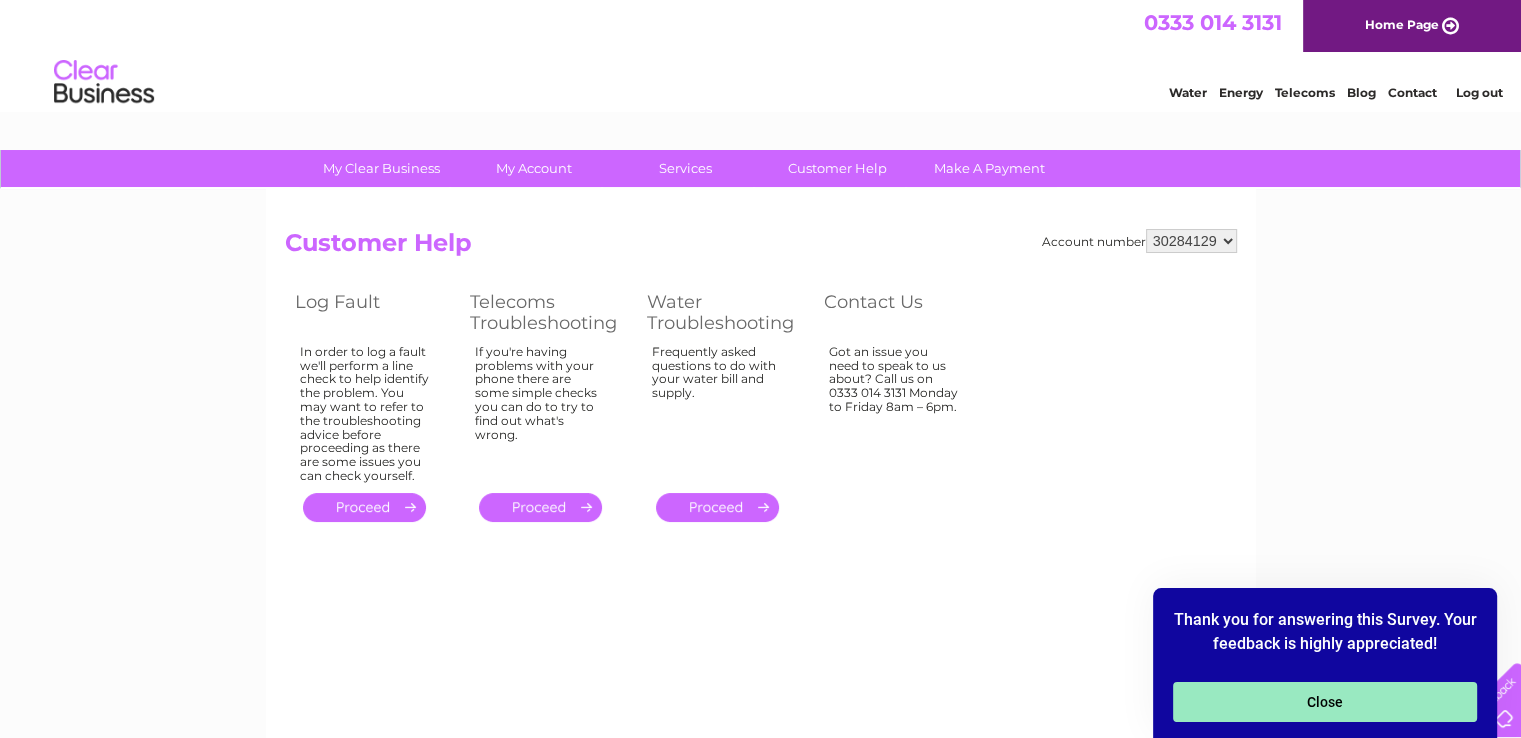 click on "Close" at bounding box center [1325, 702] 